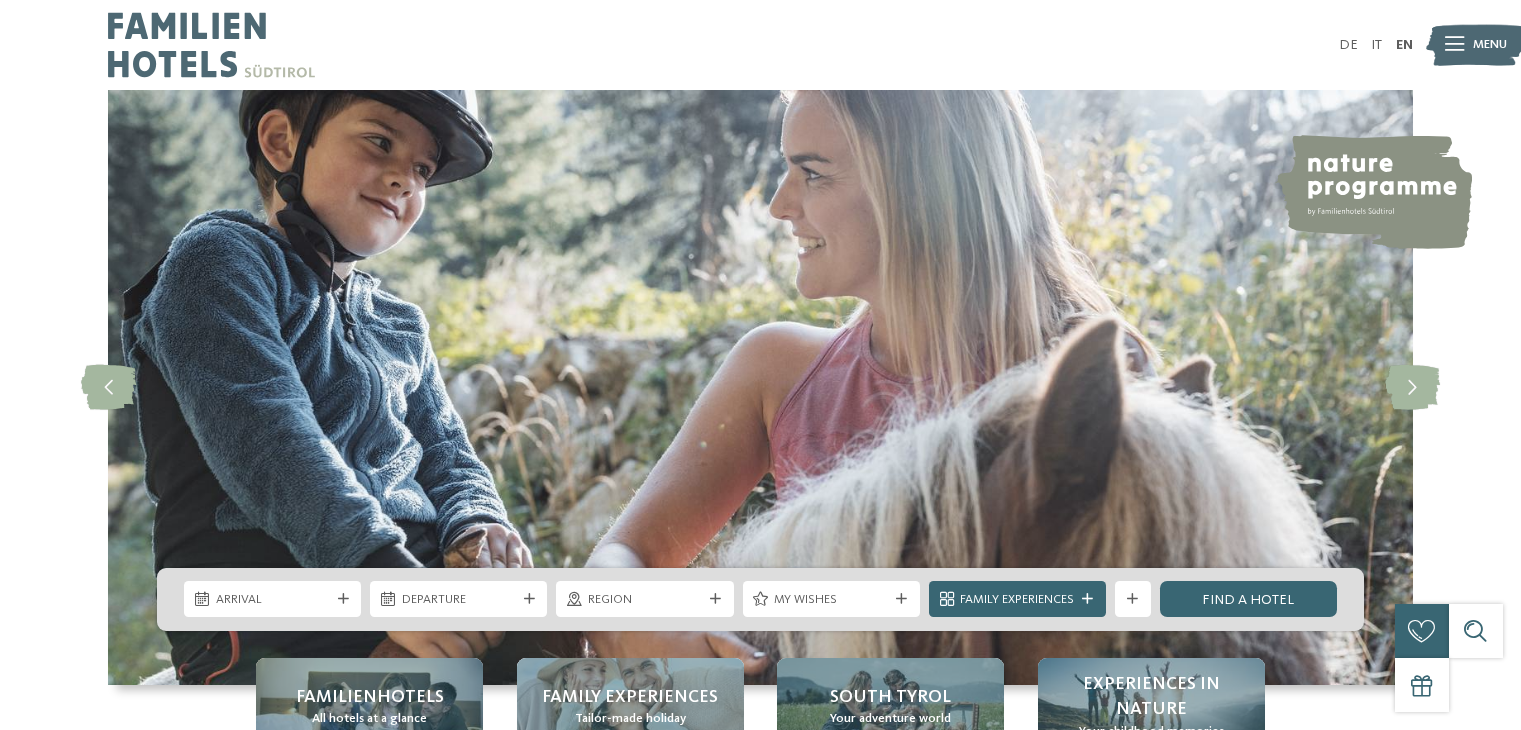 scroll, scrollTop: 0, scrollLeft: 0, axis: both 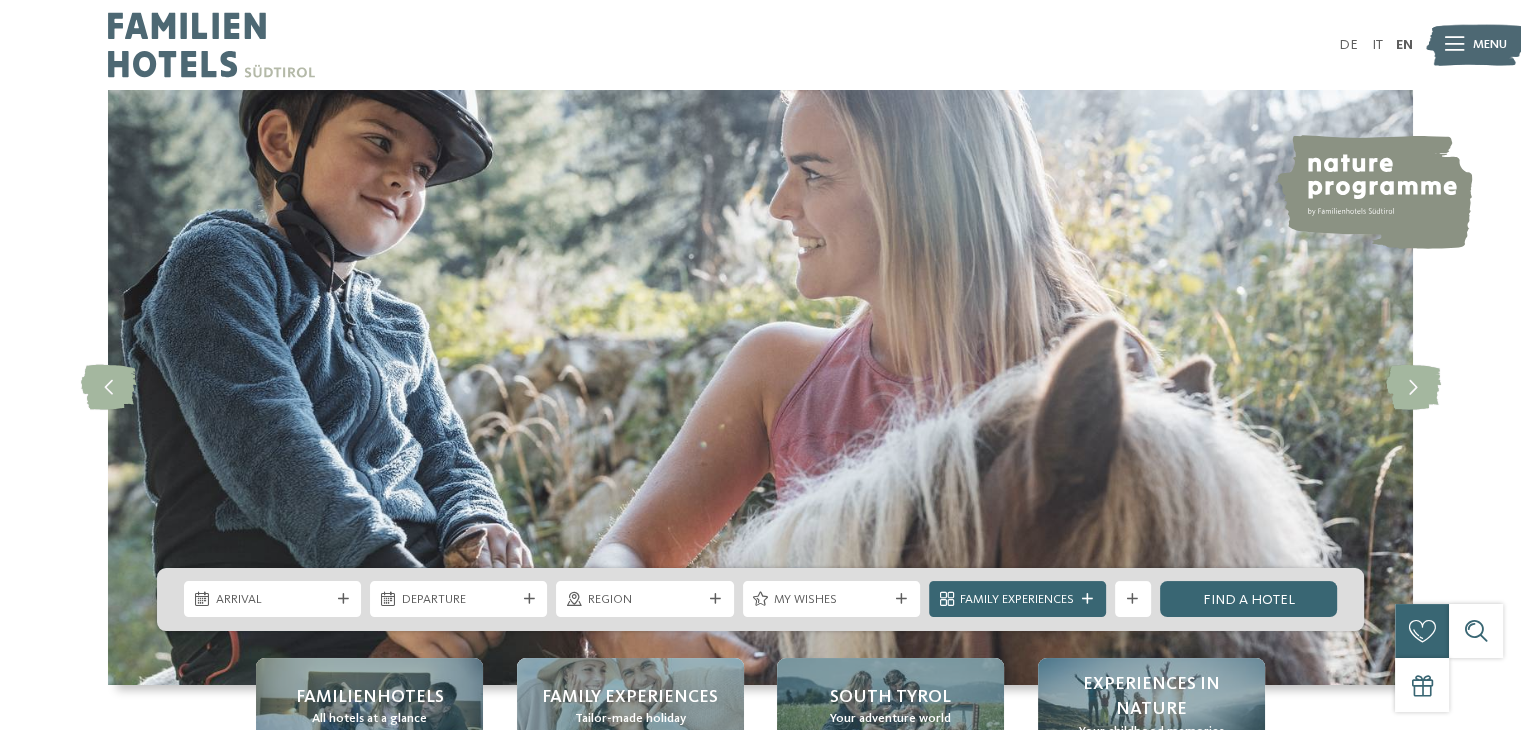 click on "Arrival" at bounding box center [273, 600] 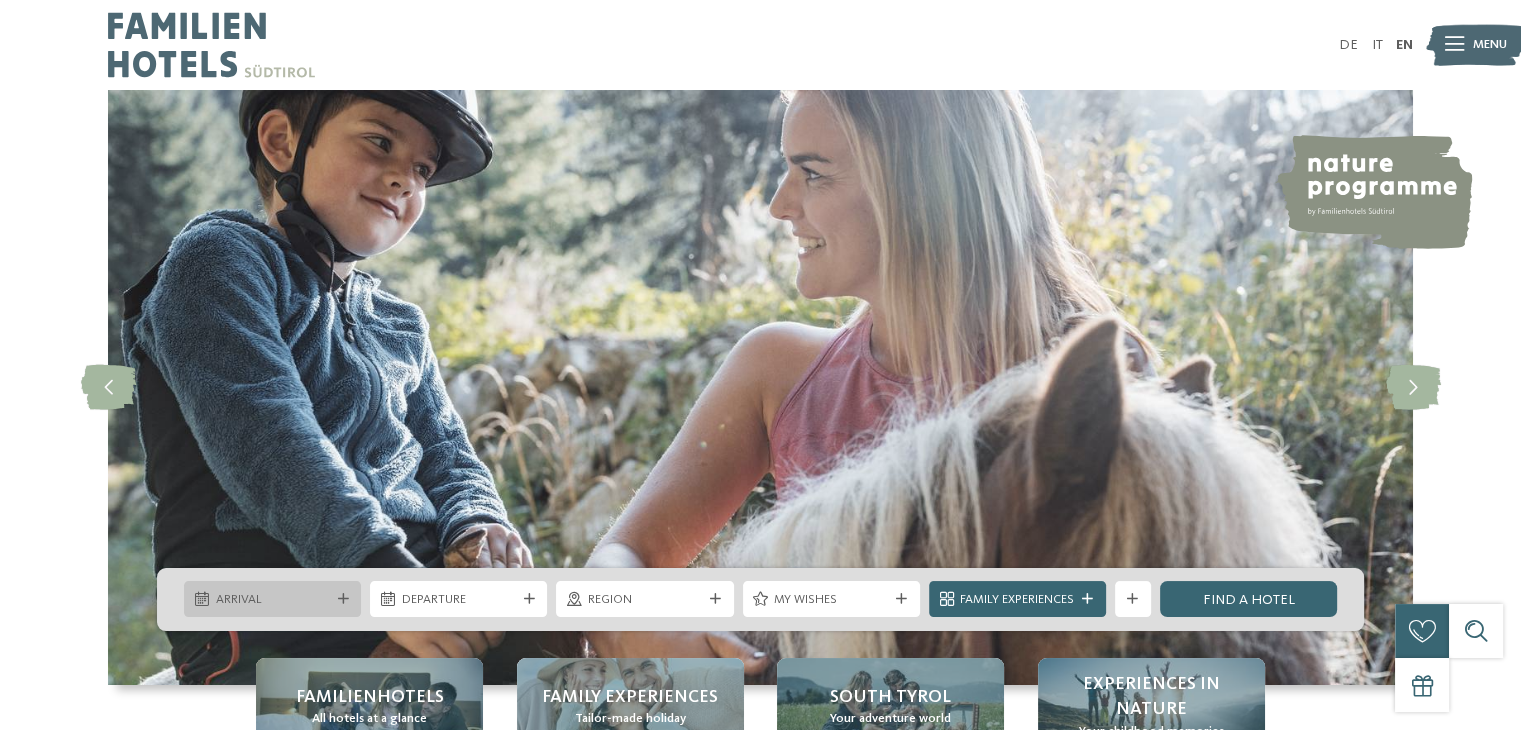 scroll, scrollTop: 0, scrollLeft: 0, axis: both 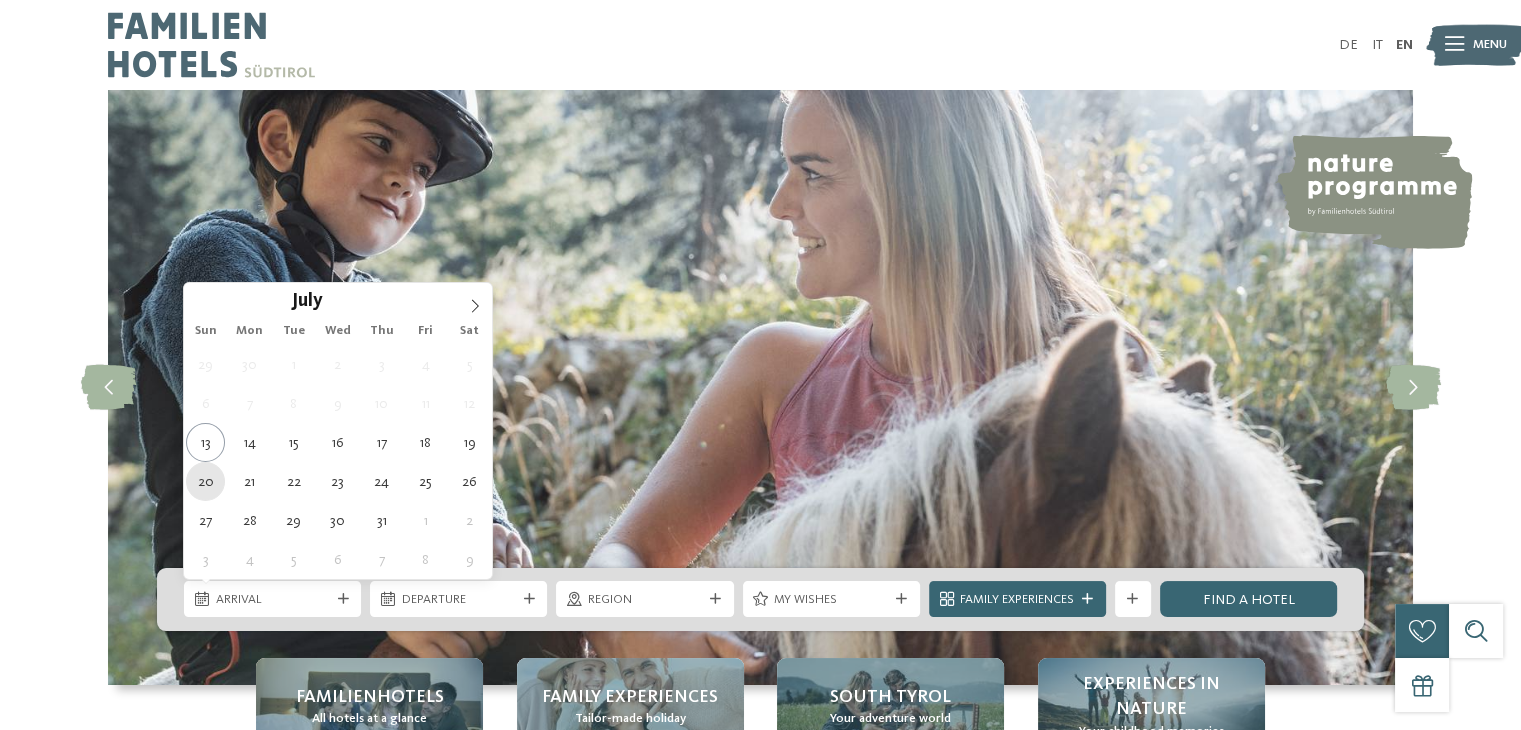 type on "20.07.2025" 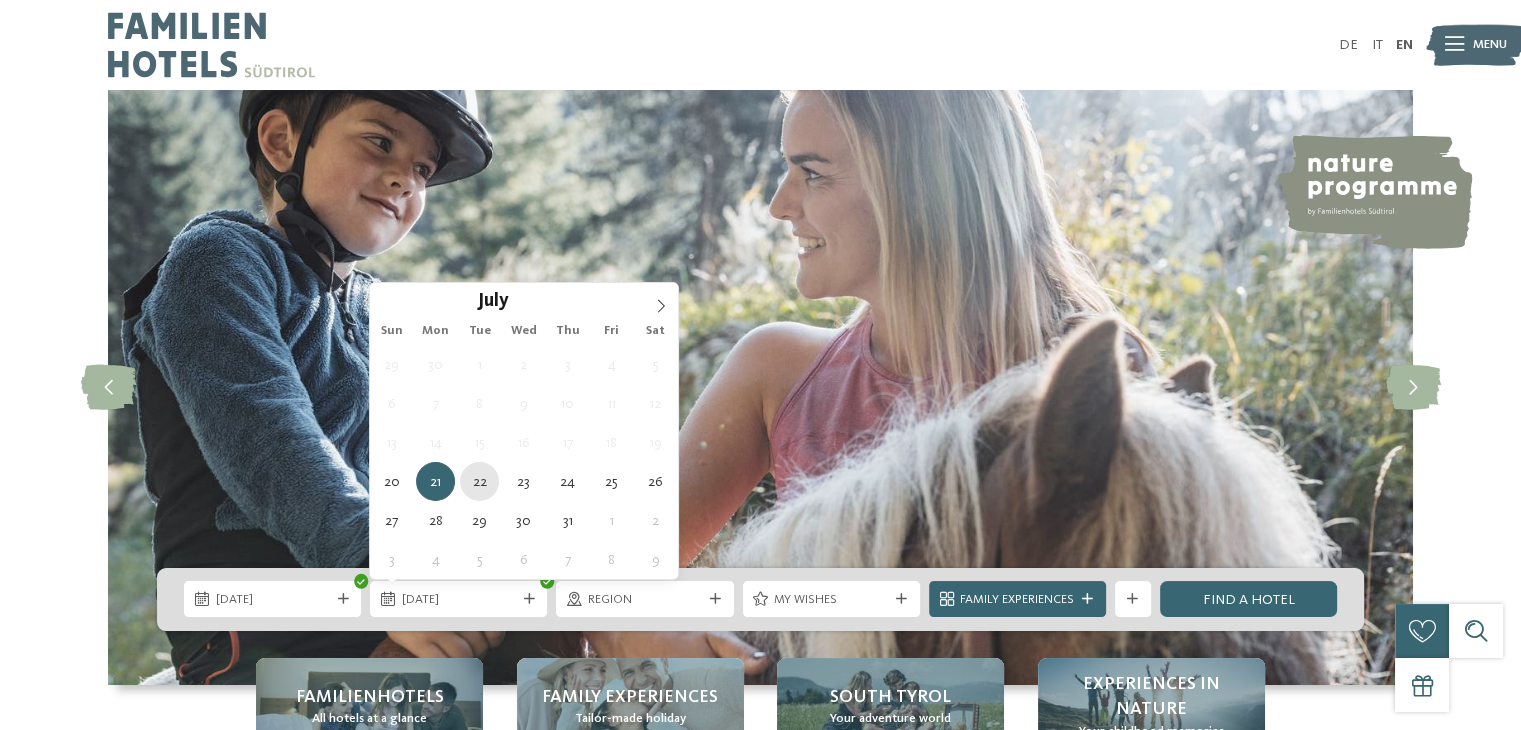 type on "22.07.2025" 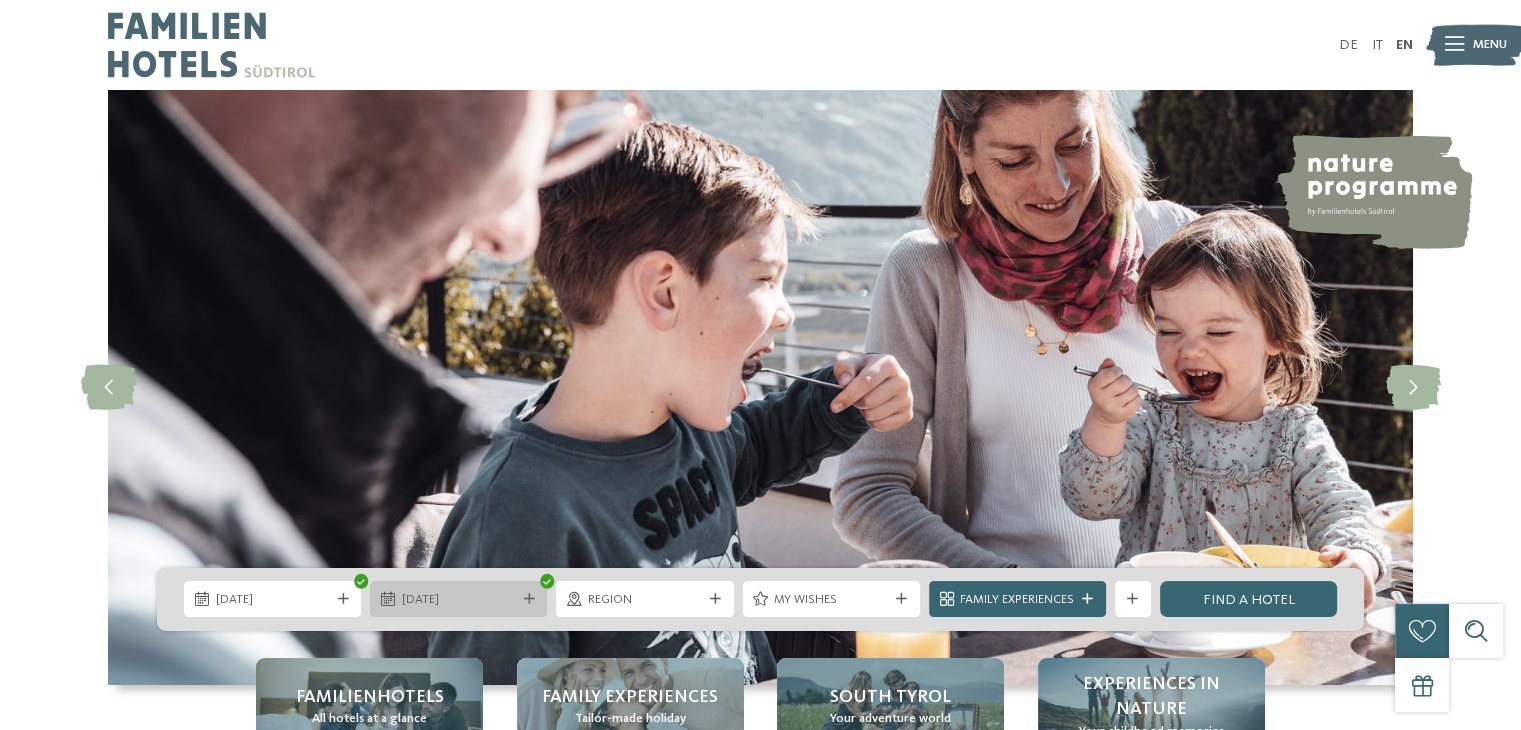 click on "22.07.2025" at bounding box center (459, 600) 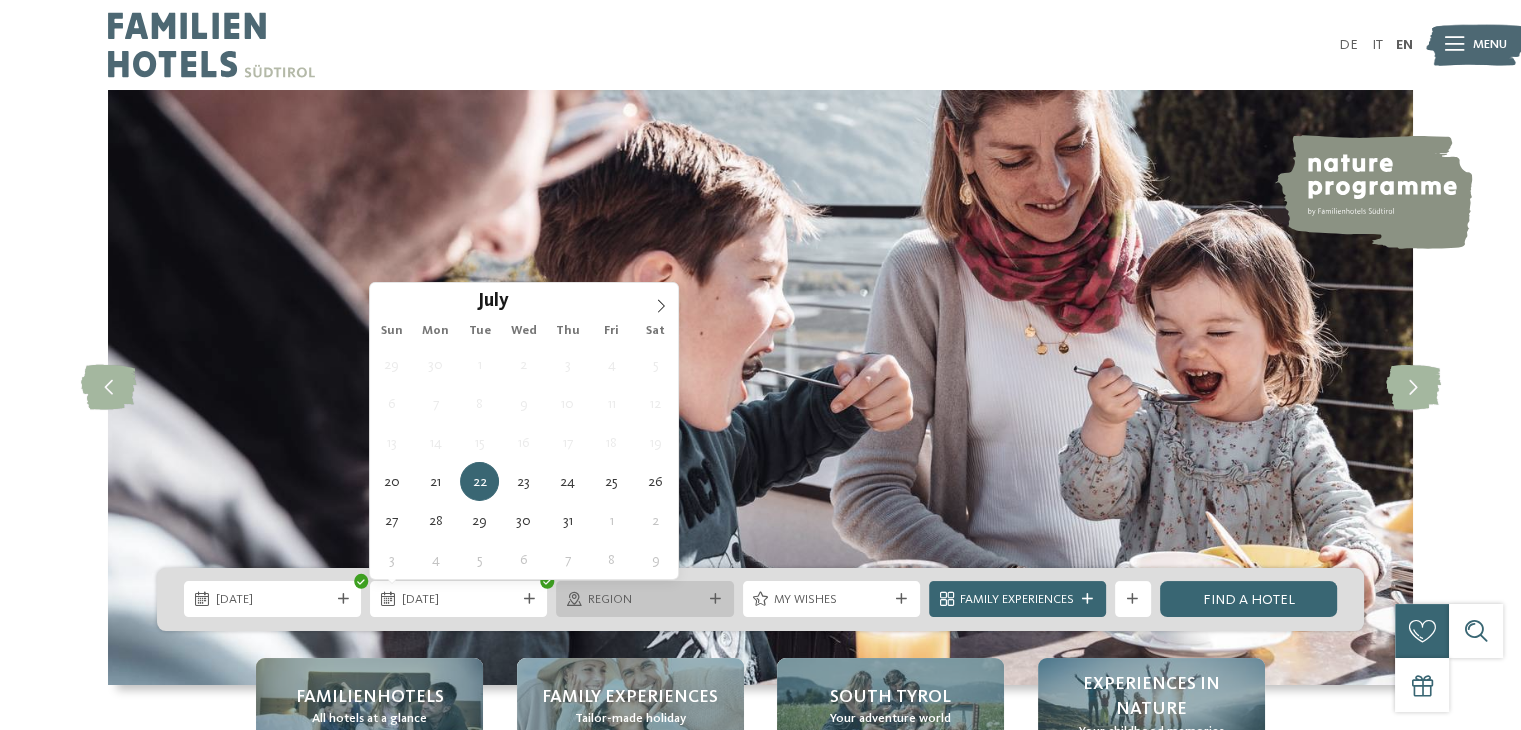 click on "Region" at bounding box center (645, 600) 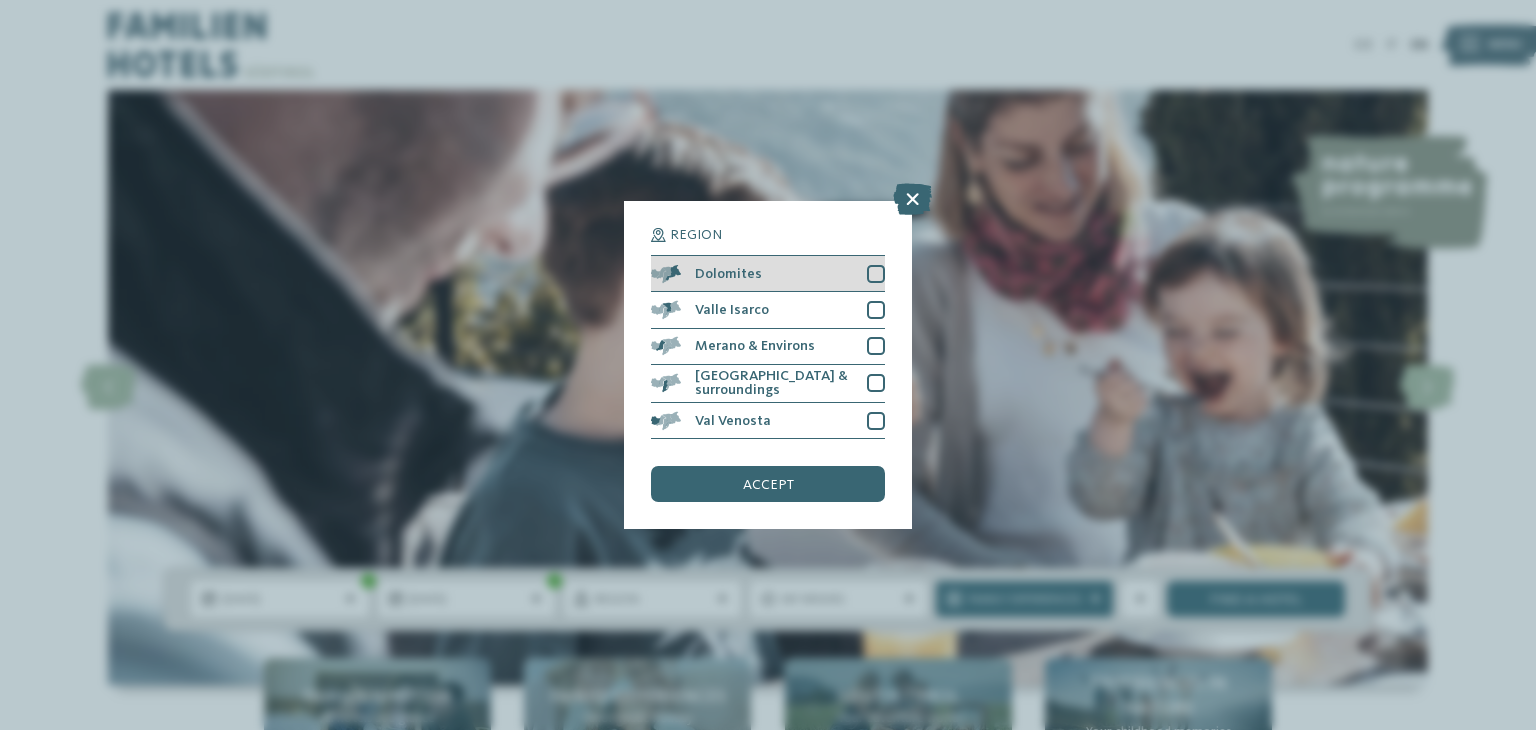 click at bounding box center [876, 274] 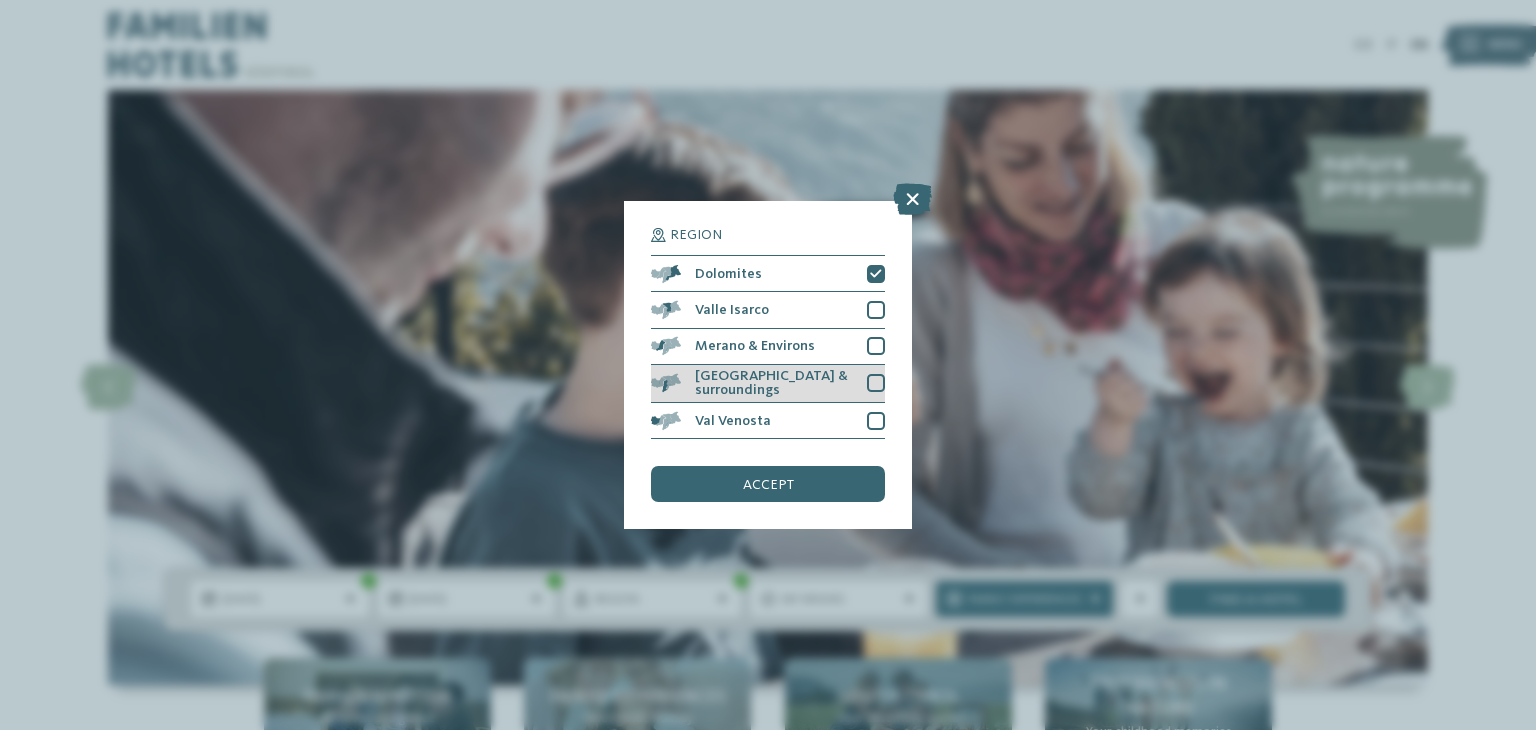 click at bounding box center (876, 383) 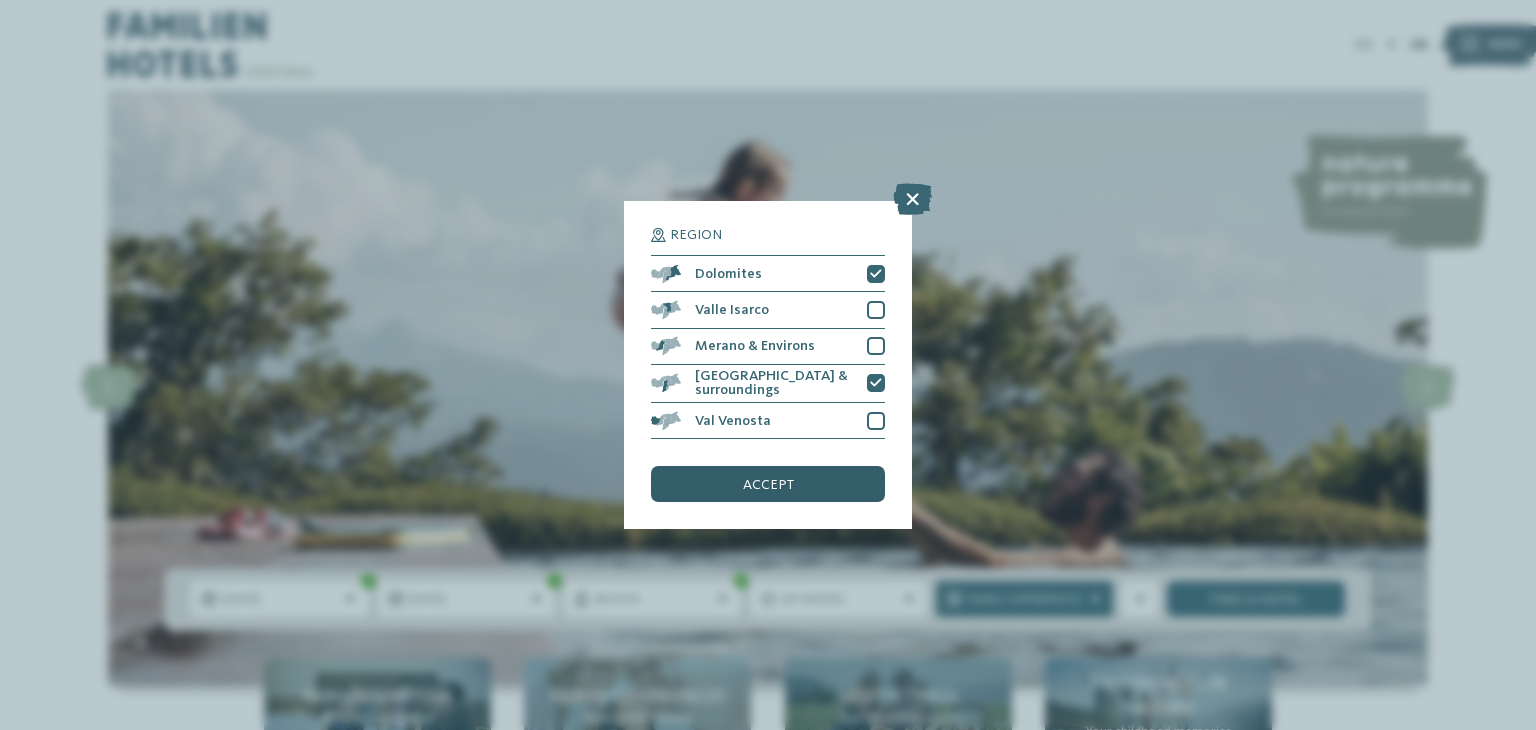 click on "accept" at bounding box center [768, 484] 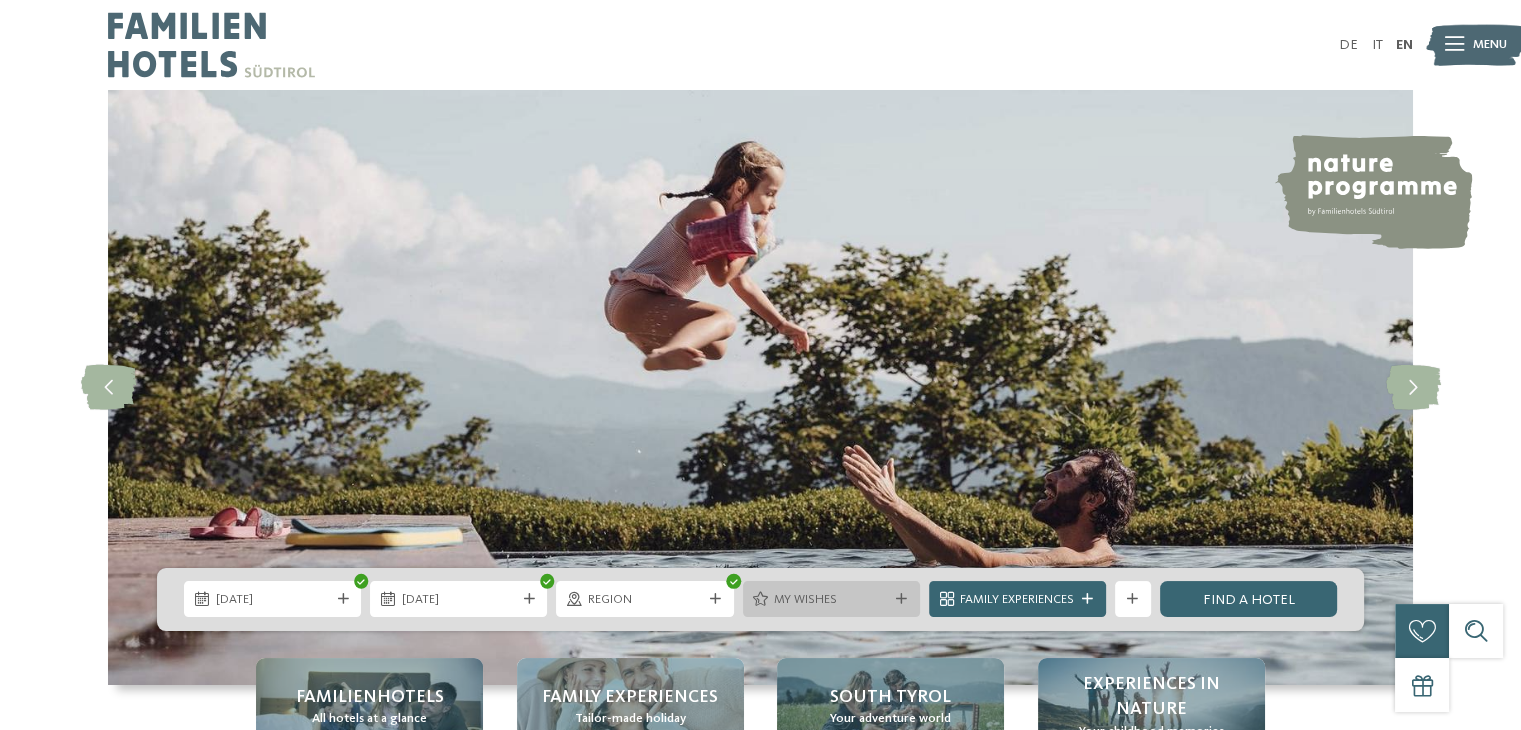 click on "My wishes" at bounding box center (831, 600) 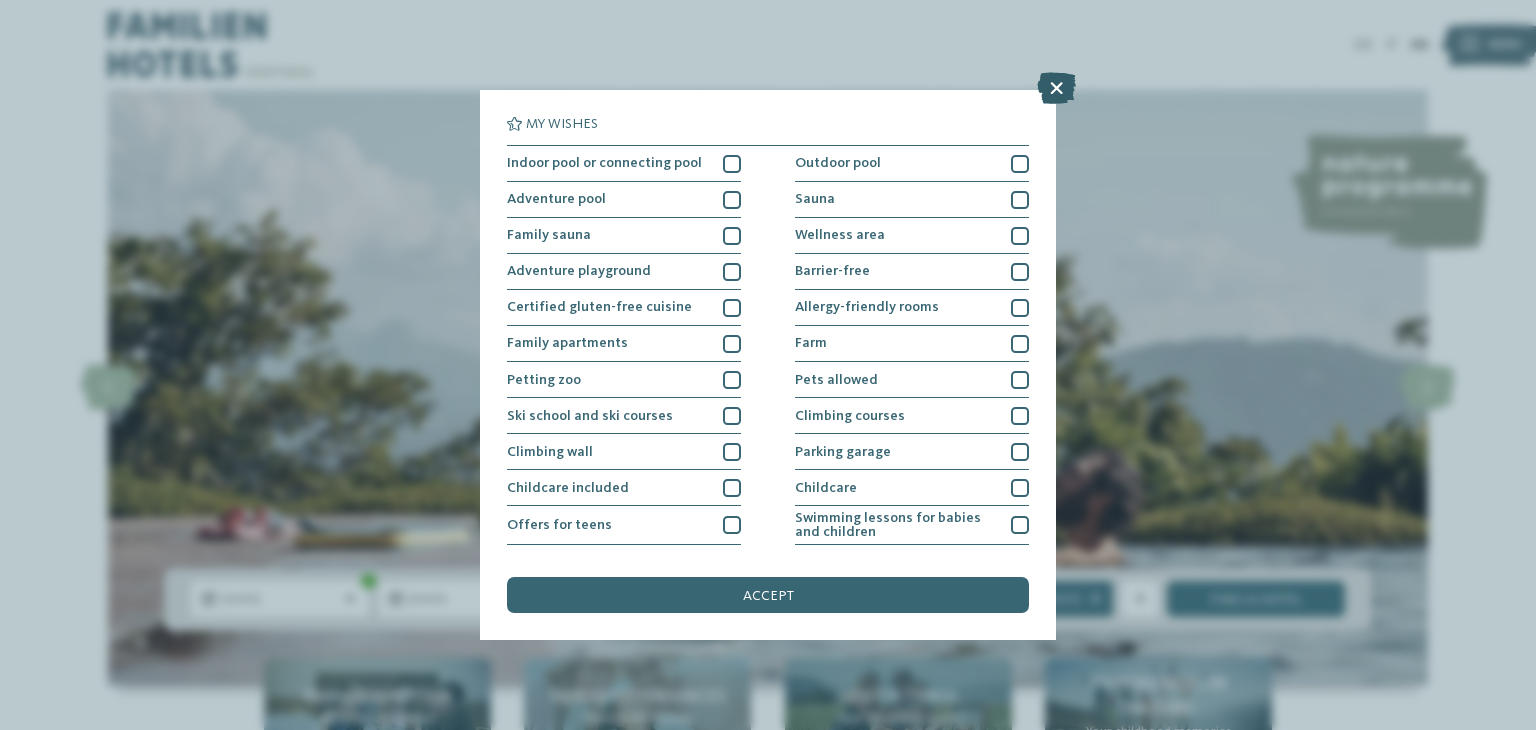 click at bounding box center [1056, 88] 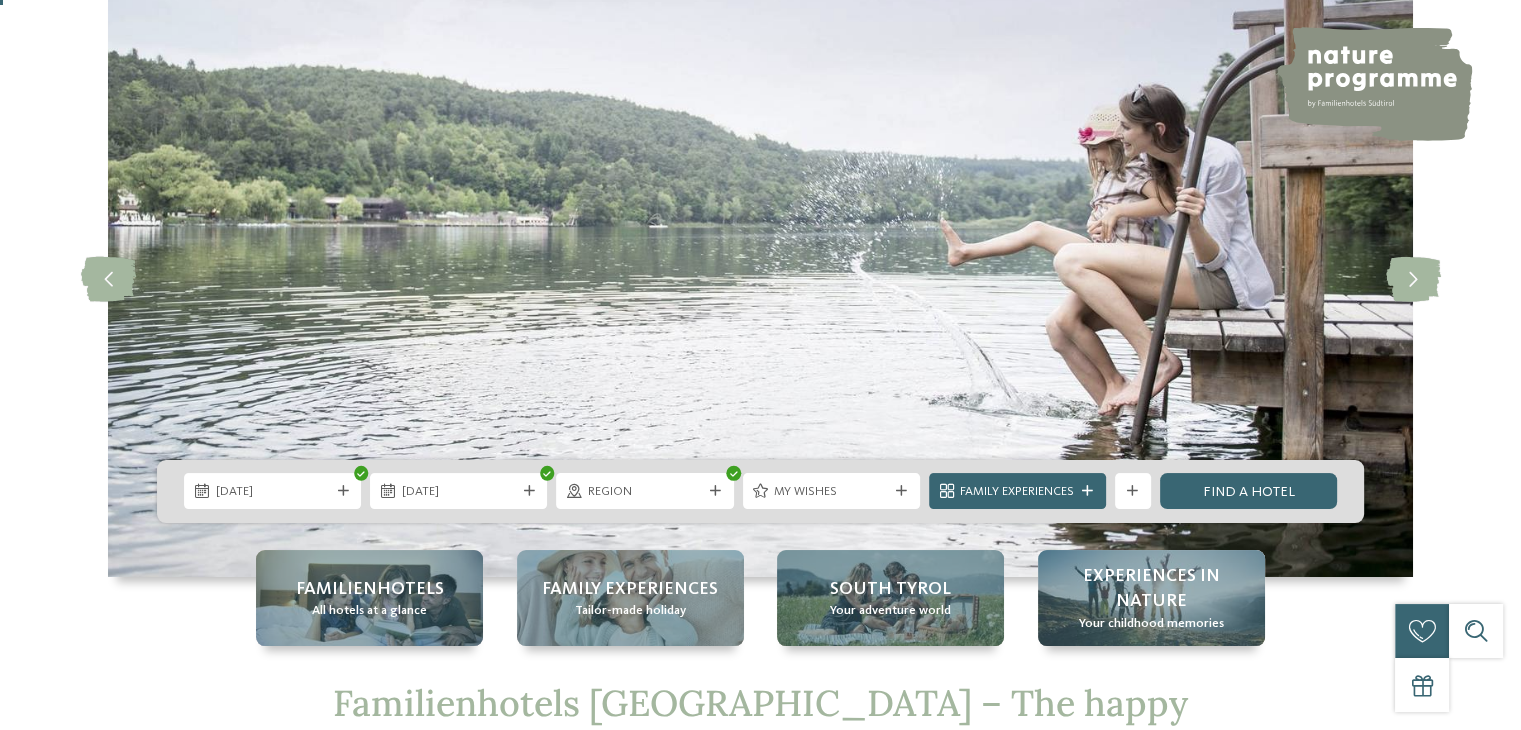scroll, scrollTop: 0, scrollLeft: 0, axis: both 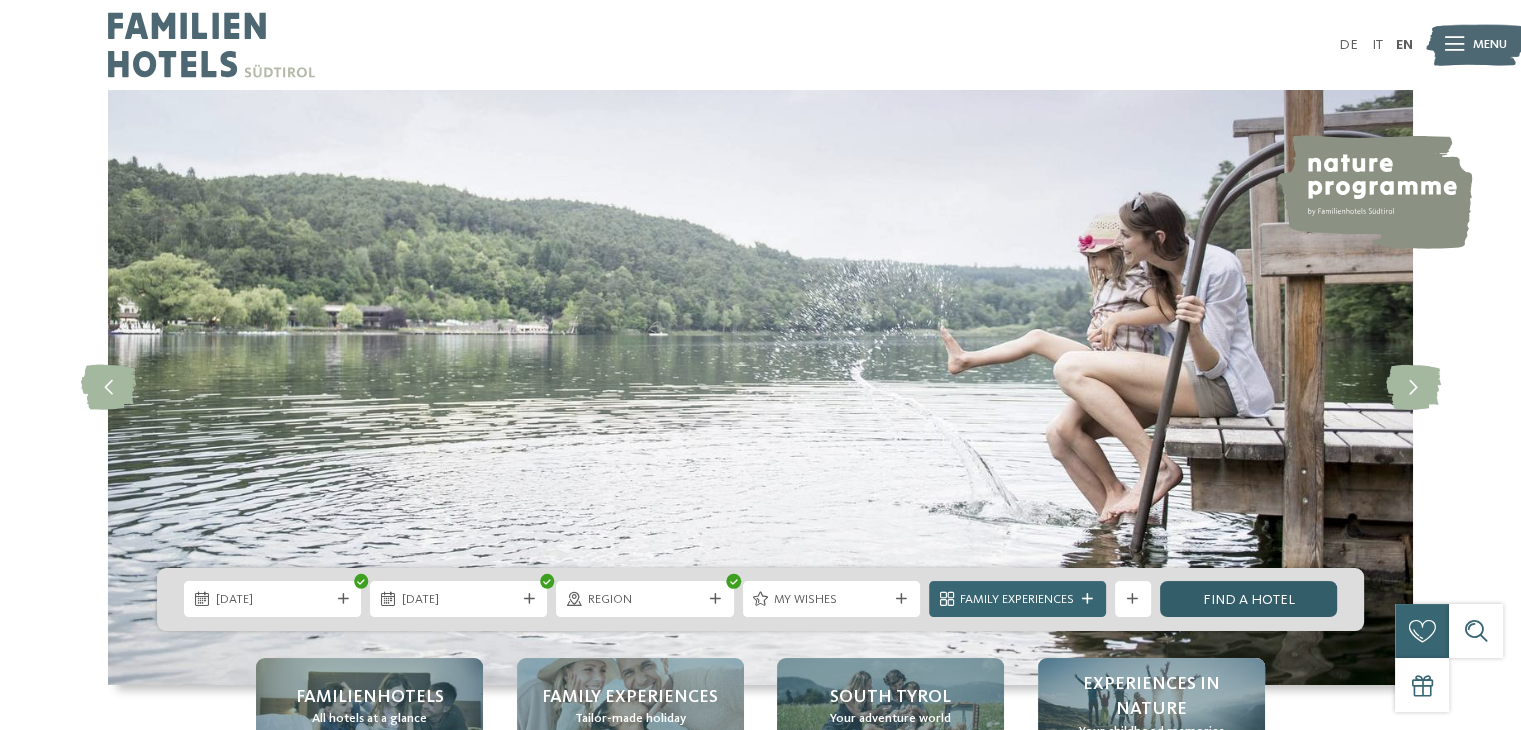 click on "Find a hotel" at bounding box center (1248, 599) 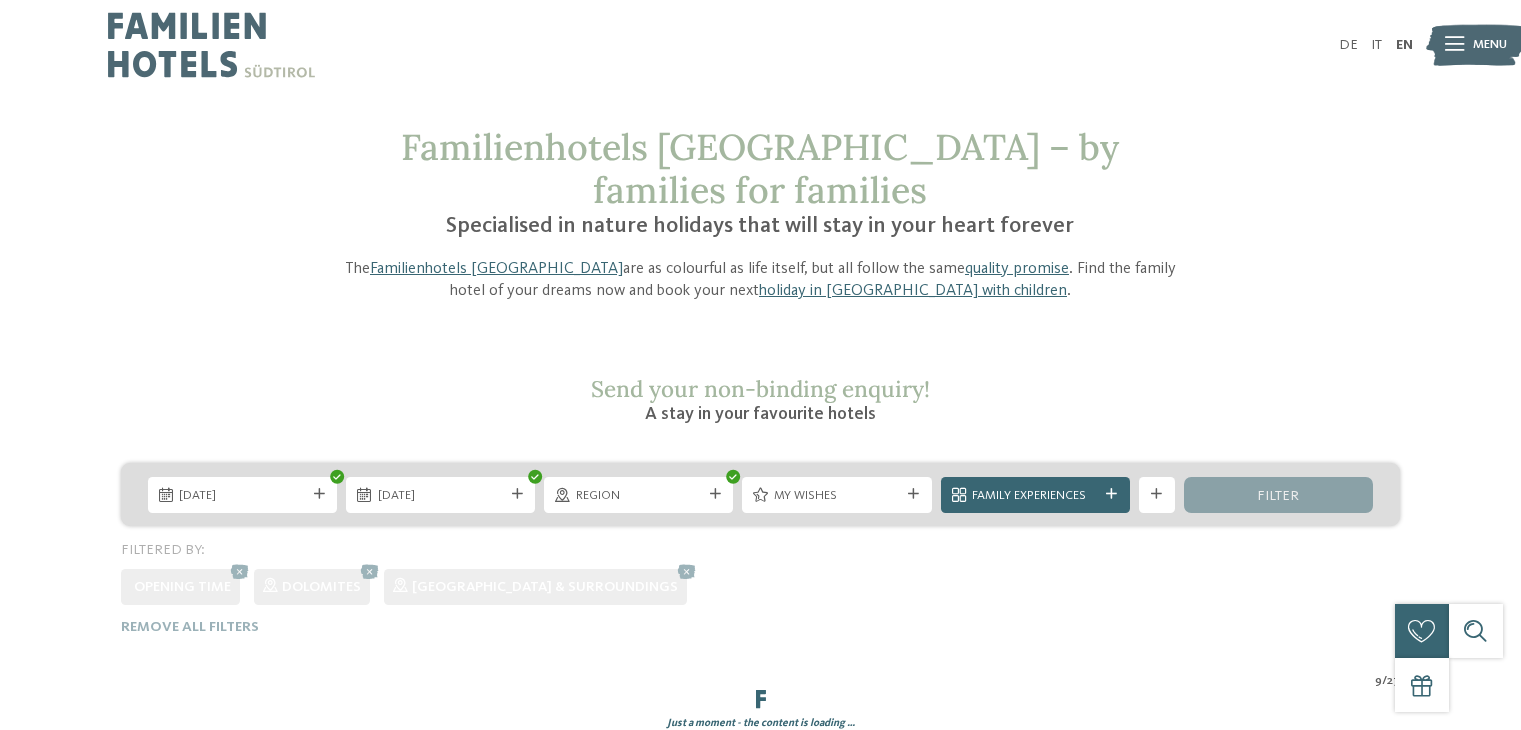 scroll, scrollTop: 0, scrollLeft: 0, axis: both 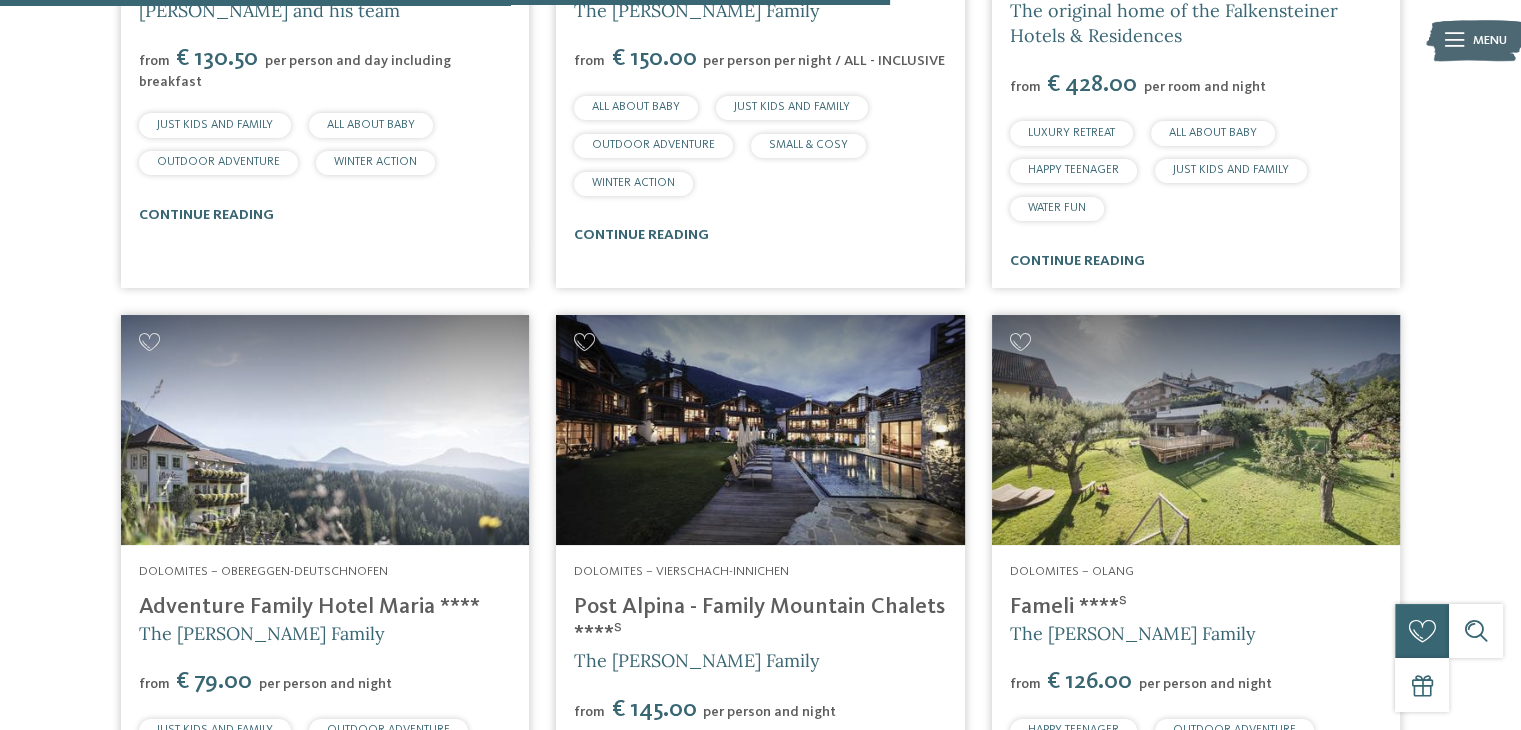 click at bounding box center (760, 430) 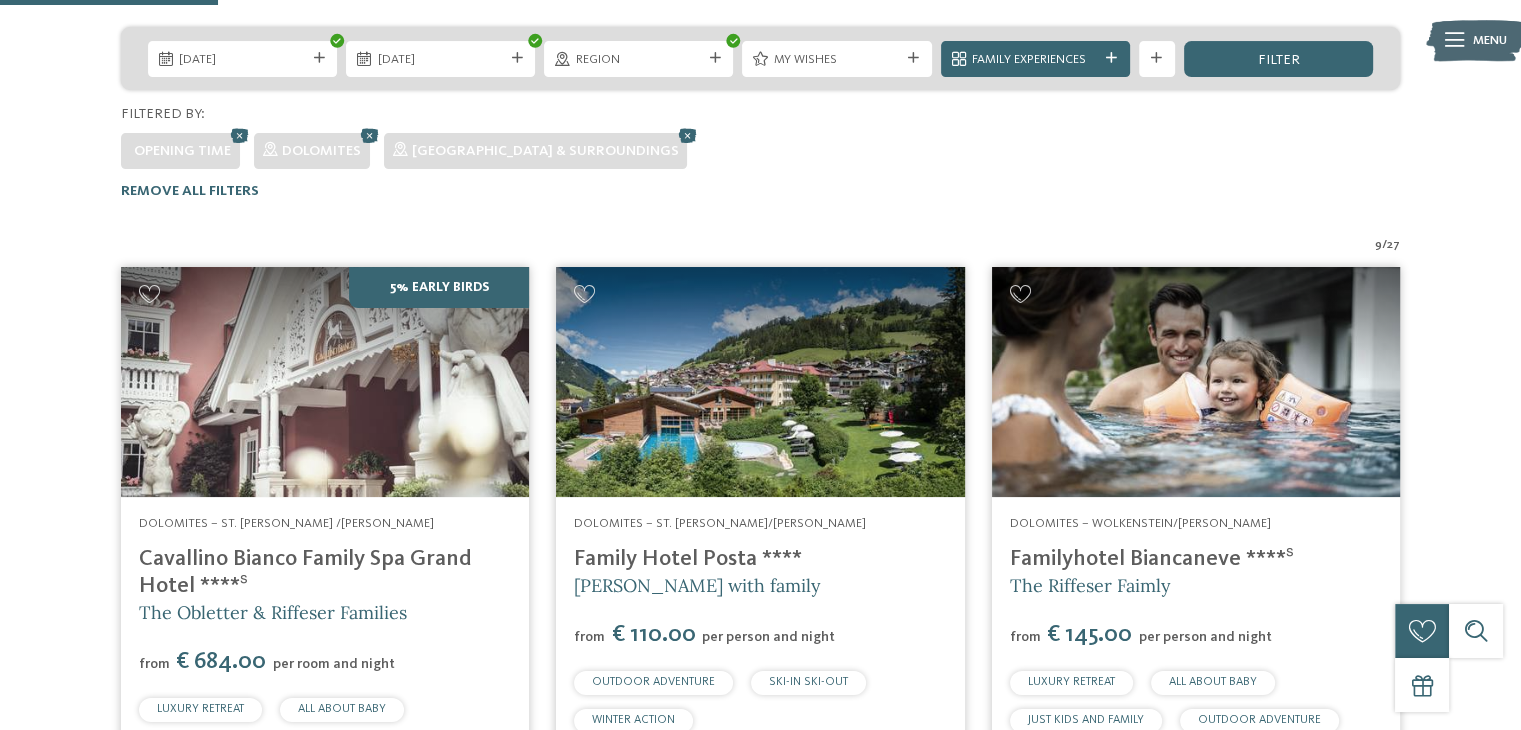 scroll, scrollTop: 0, scrollLeft: 0, axis: both 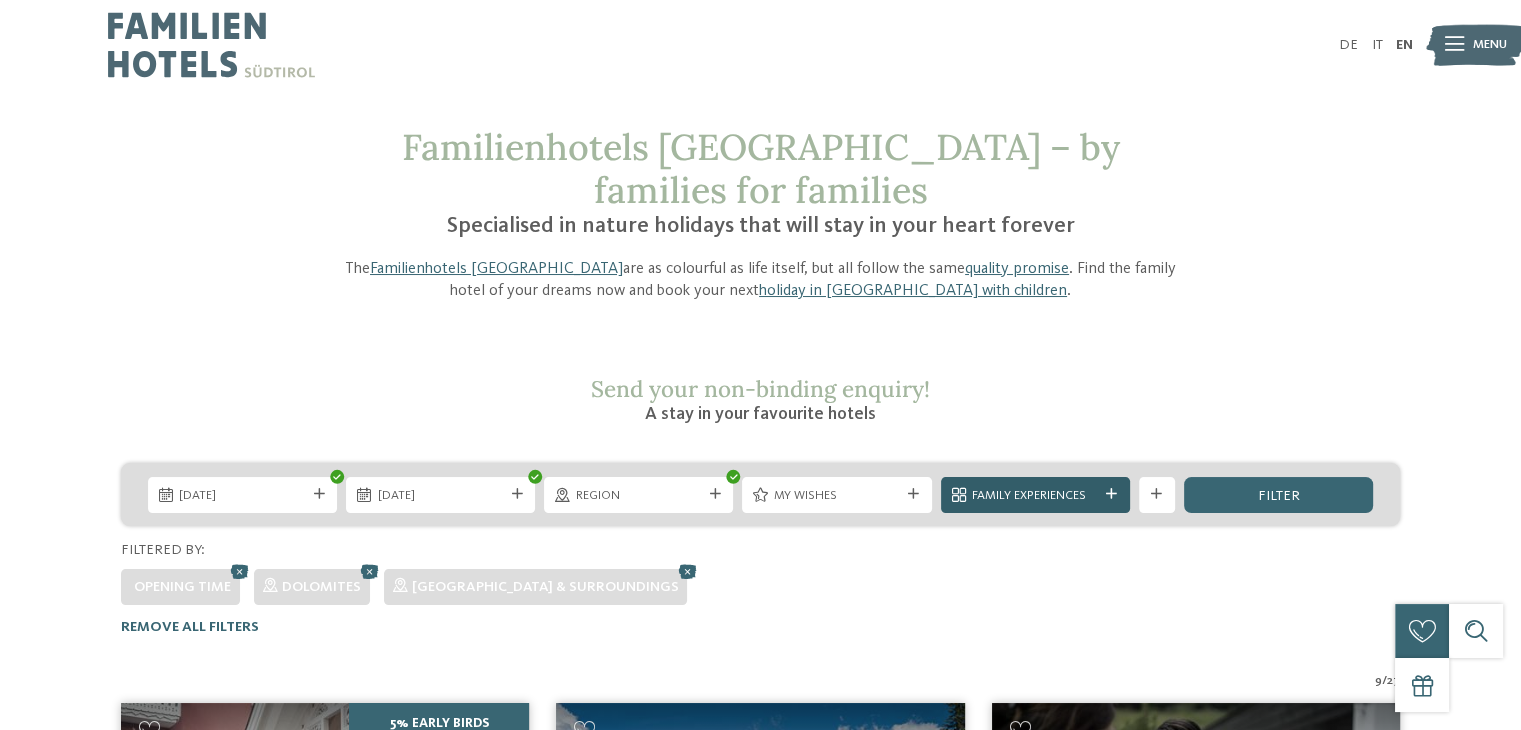 click at bounding box center (1111, 494) 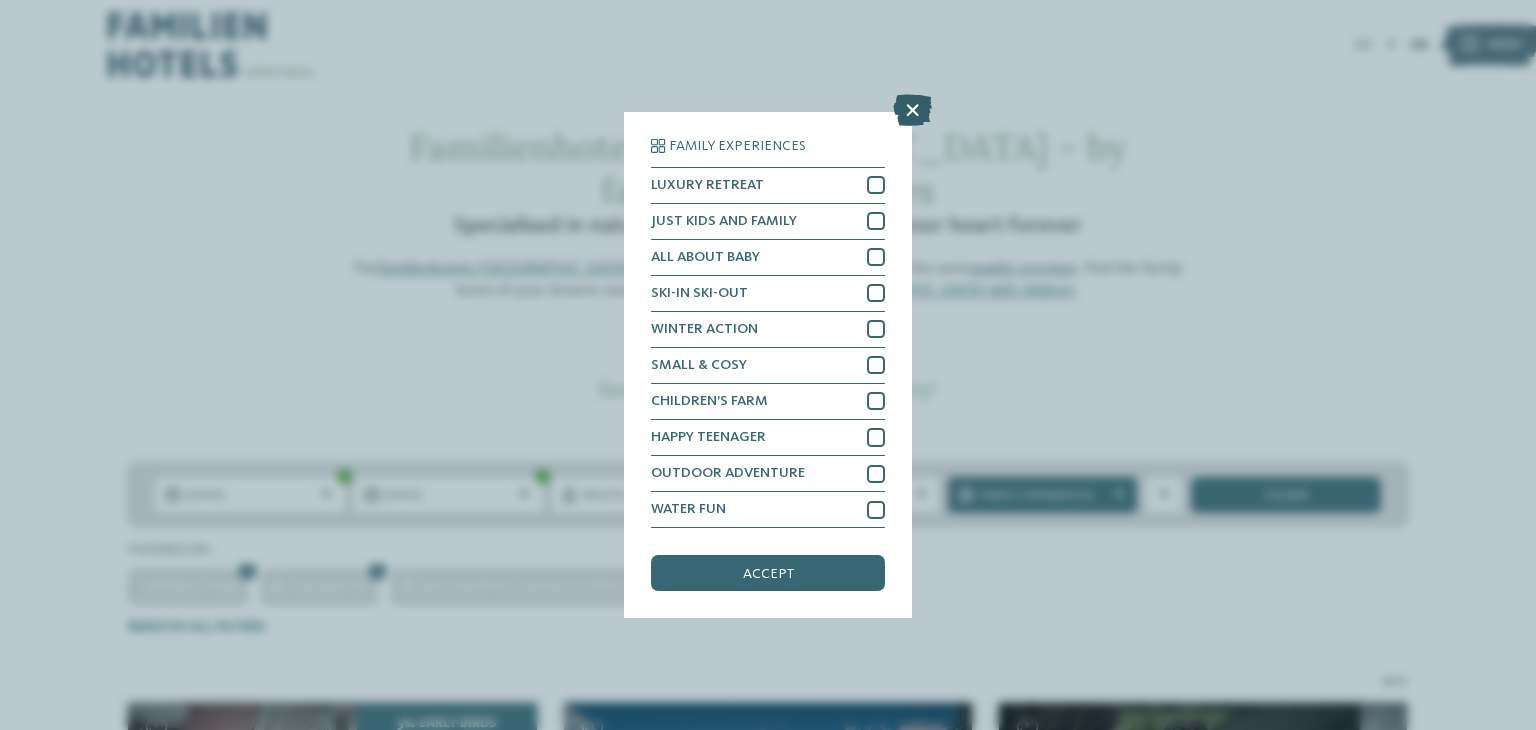 click at bounding box center (912, 110) 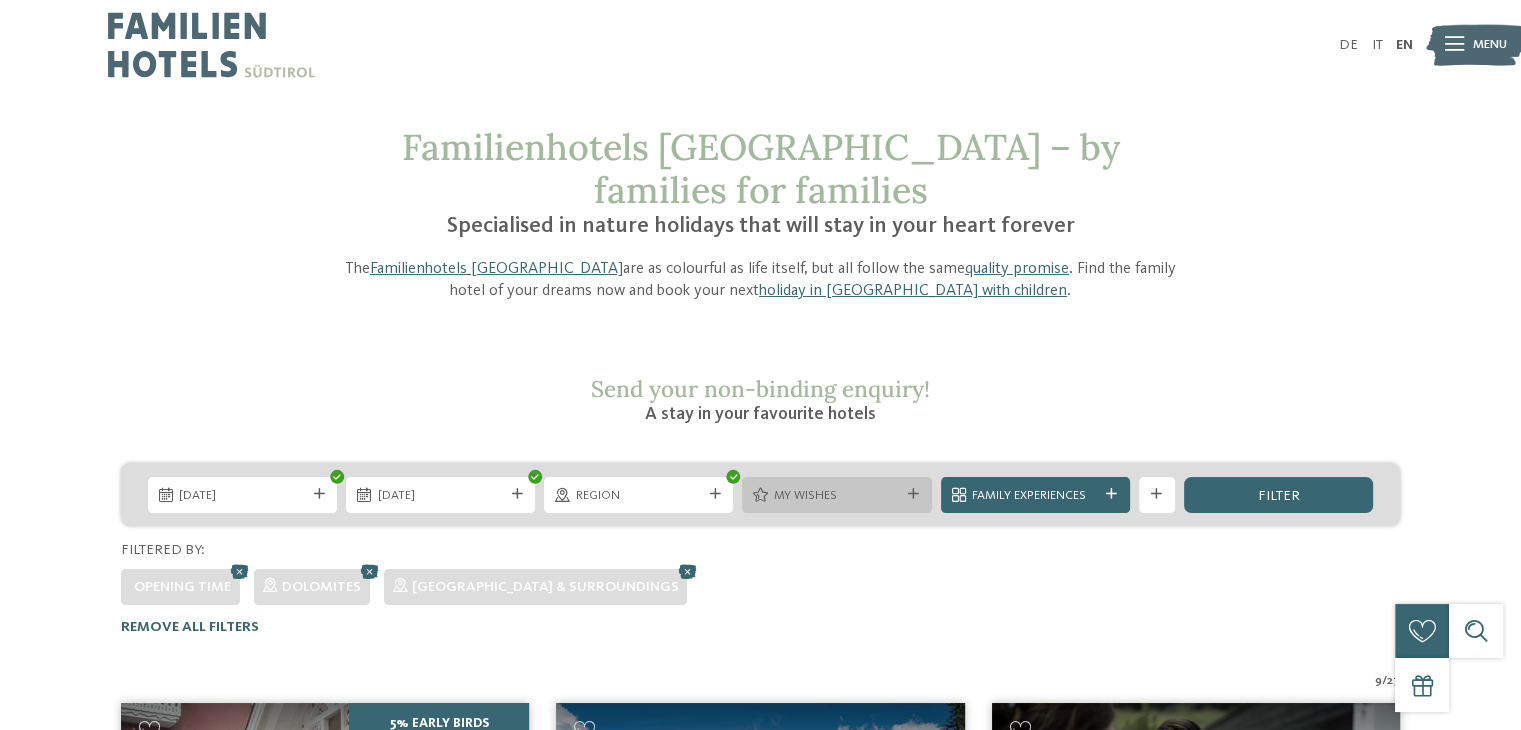 click on "My wishes" at bounding box center [837, 496] 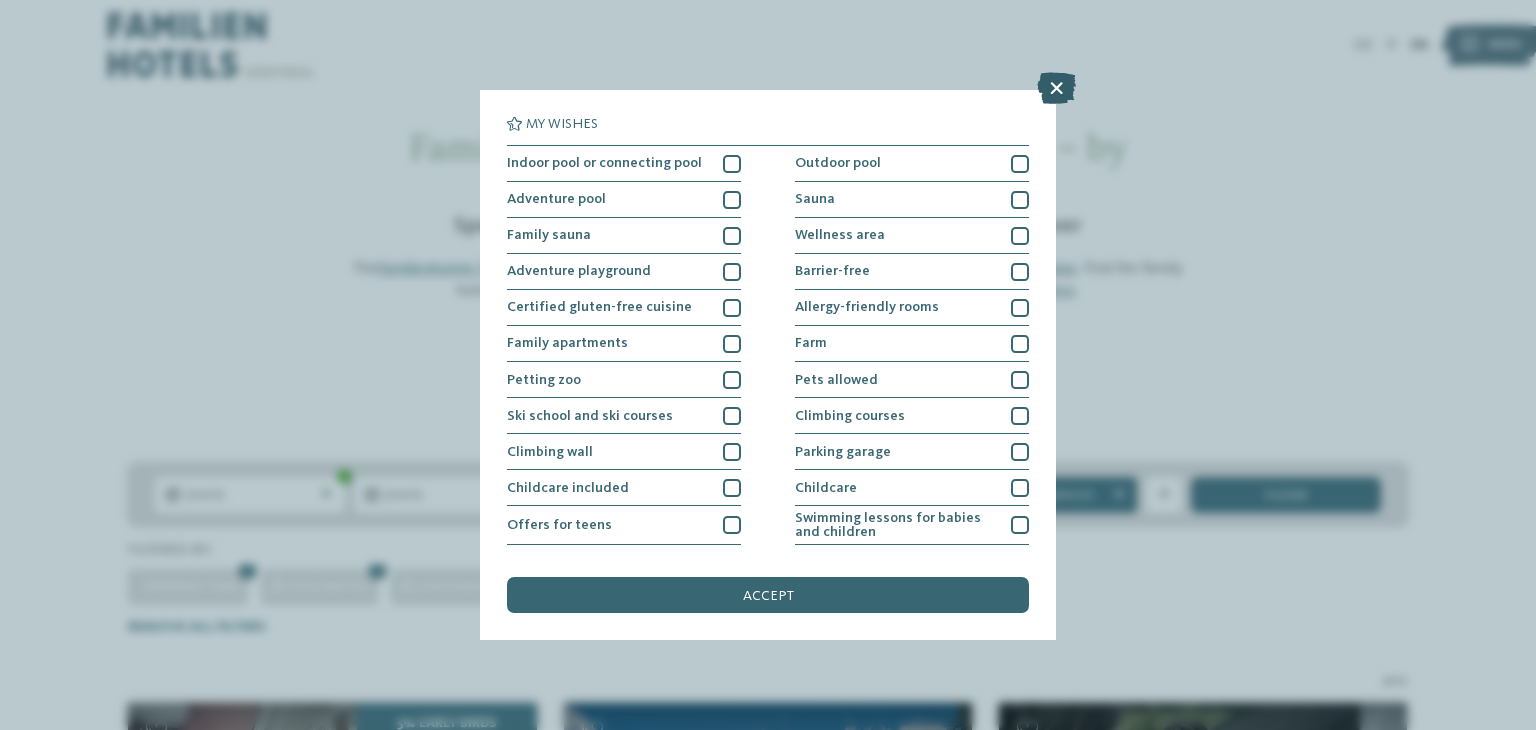 click at bounding box center [1056, 88] 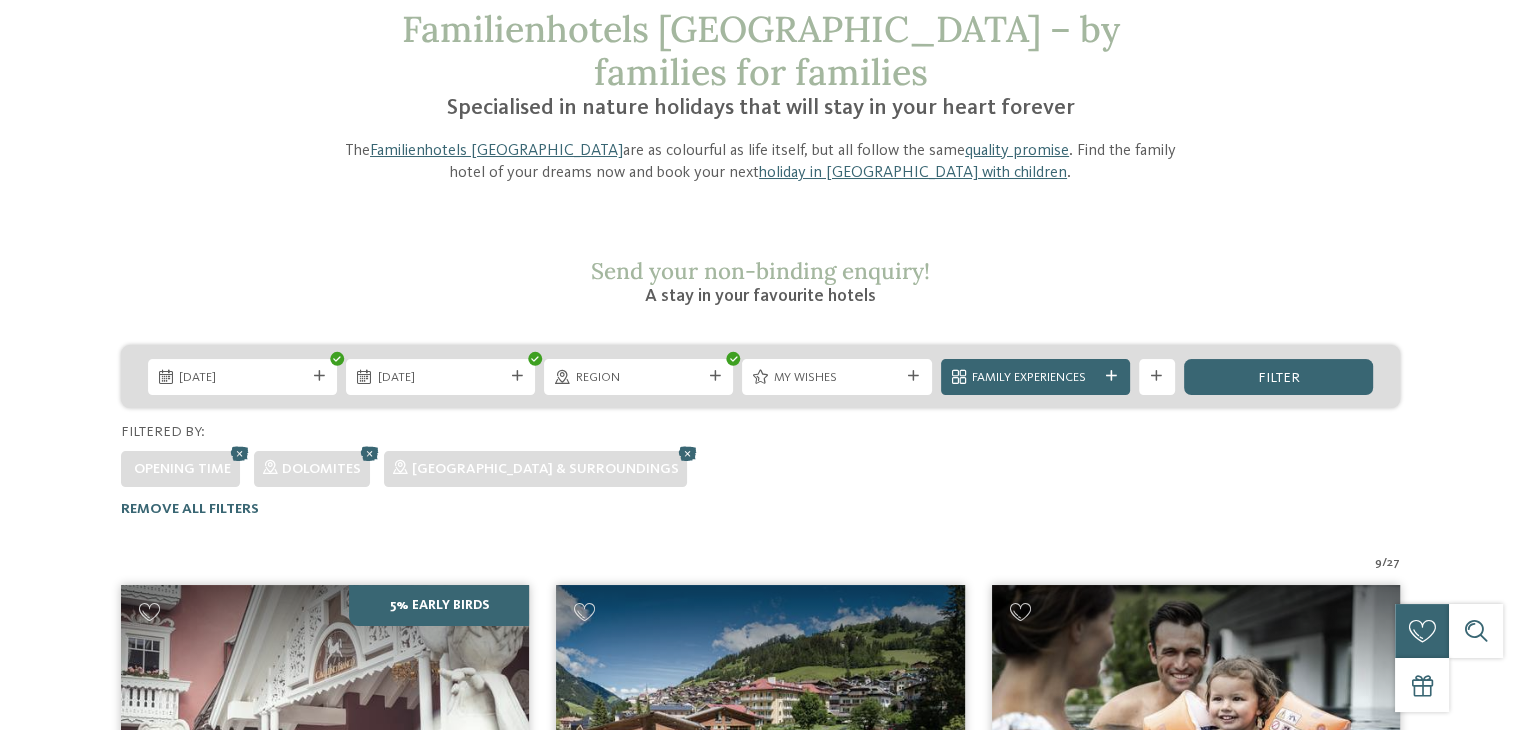 scroll, scrollTop: 0, scrollLeft: 0, axis: both 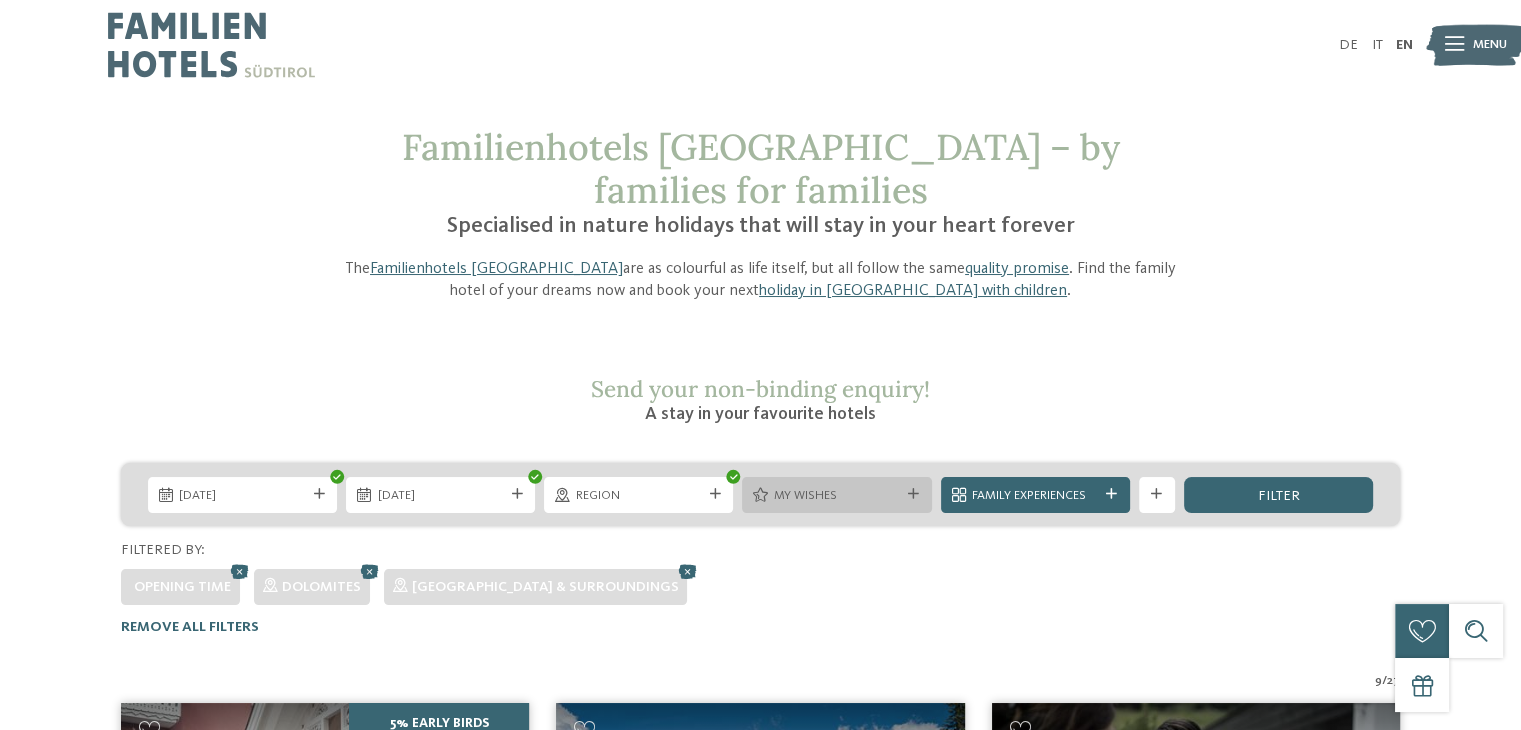 click at bounding box center [913, 494] 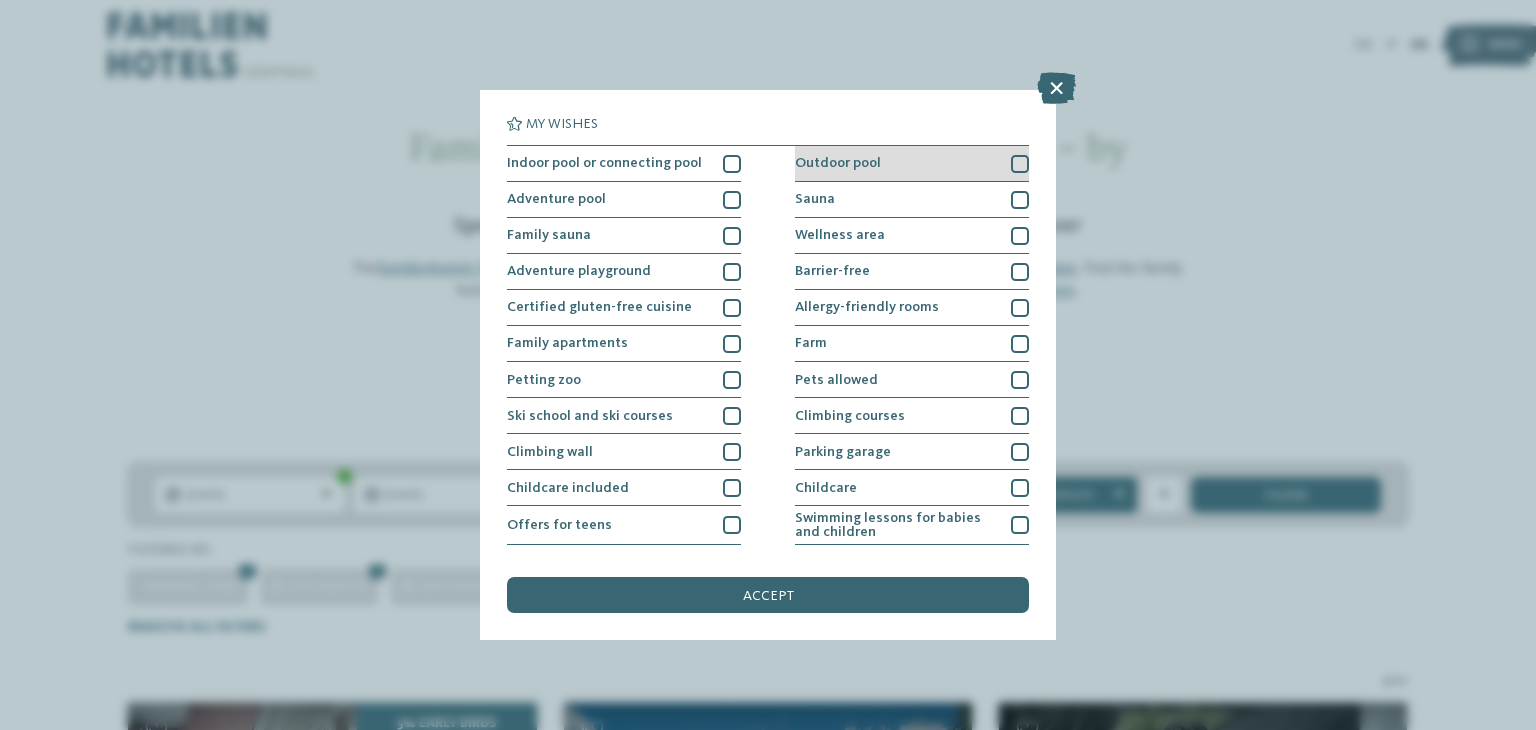 click at bounding box center [1020, 164] 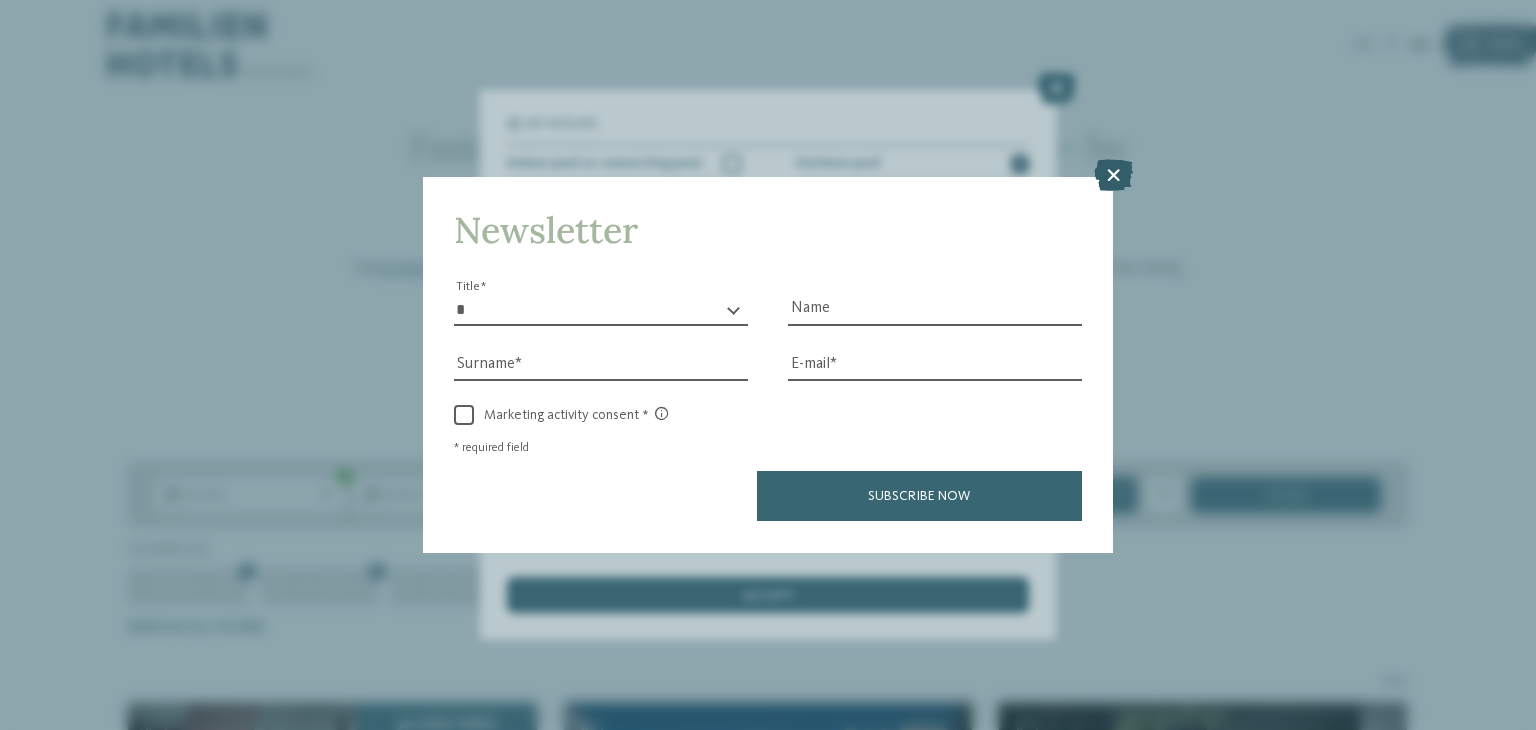 click at bounding box center [1113, 176] 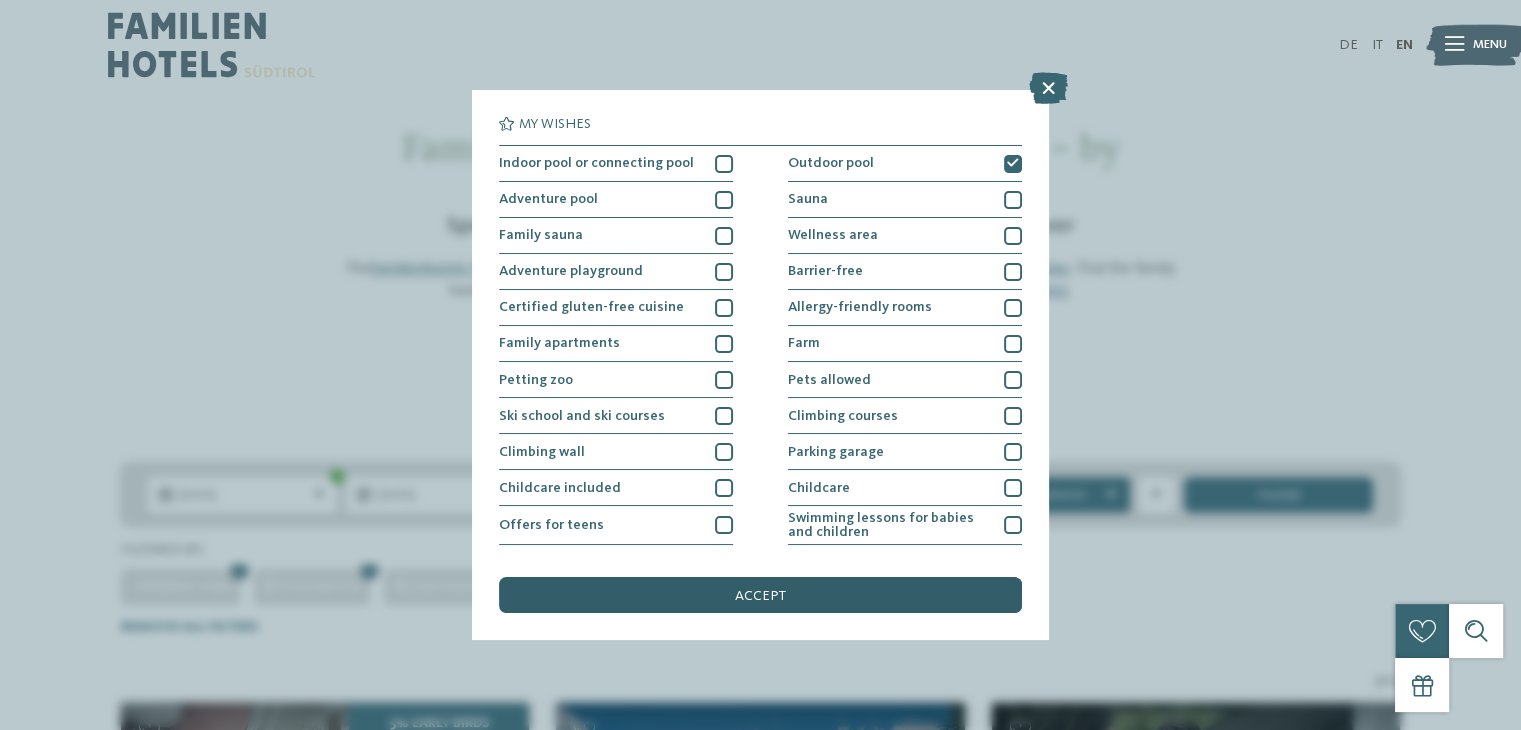 click on "accept" at bounding box center [760, 595] 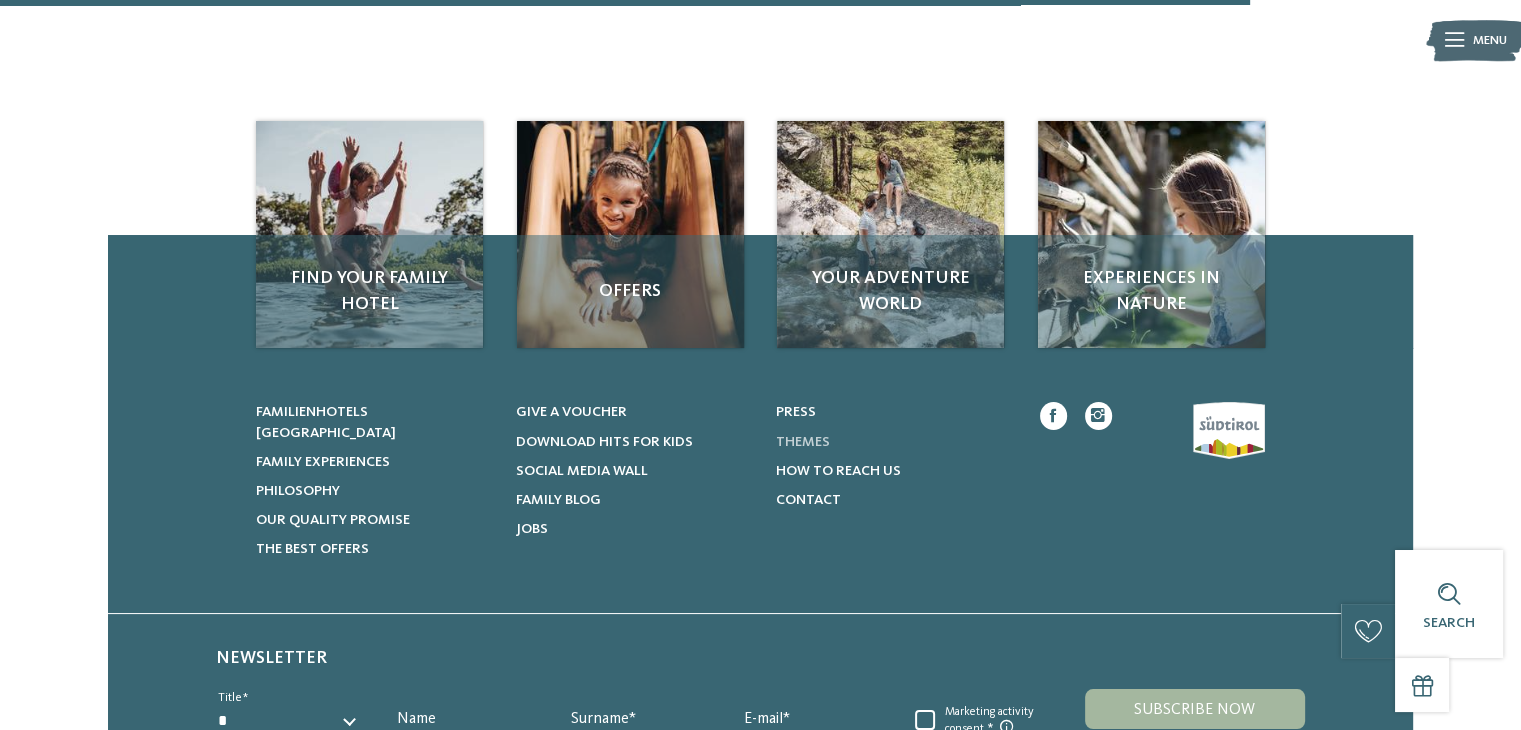 scroll, scrollTop: 2236, scrollLeft: 0, axis: vertical 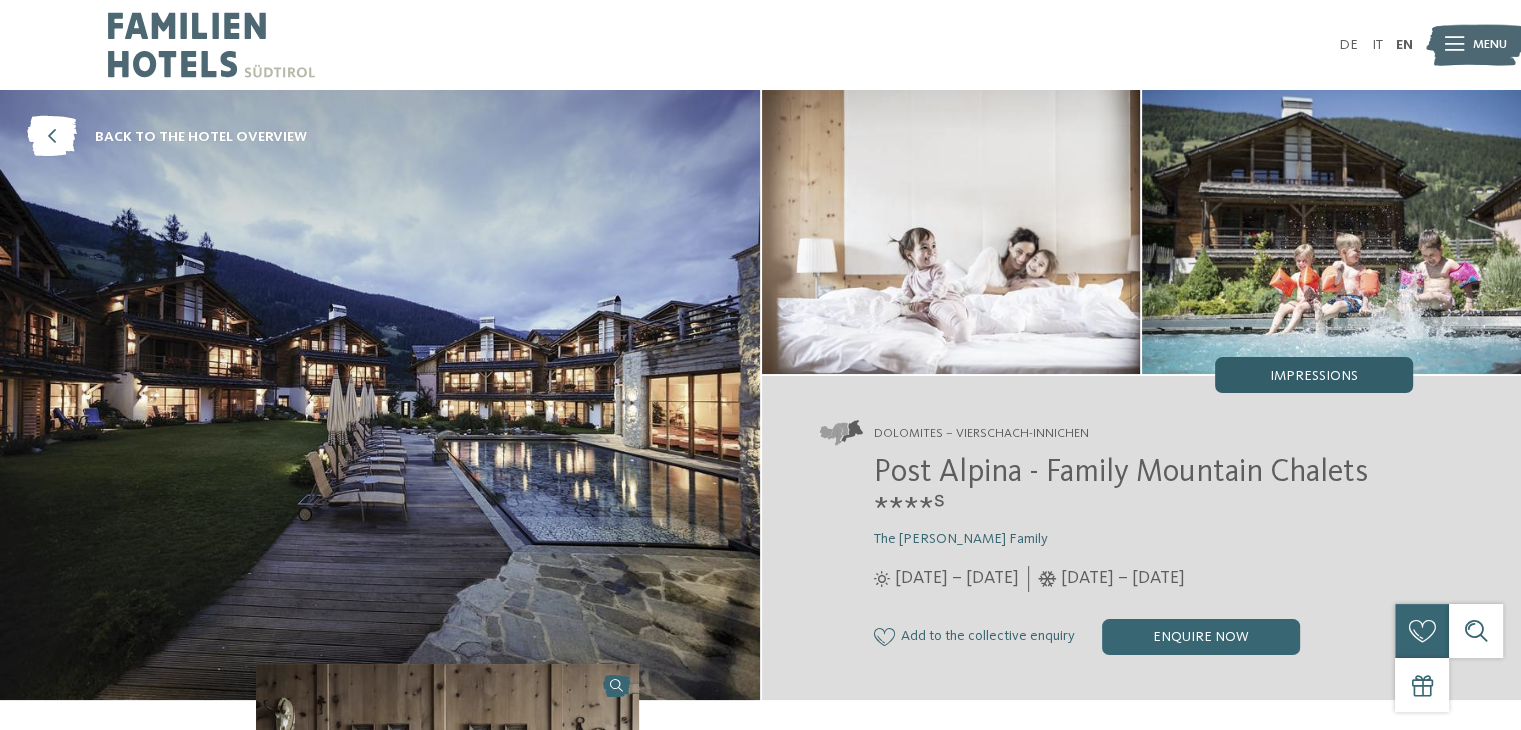 click on "Impressions" at bounding box center (1314, 376) 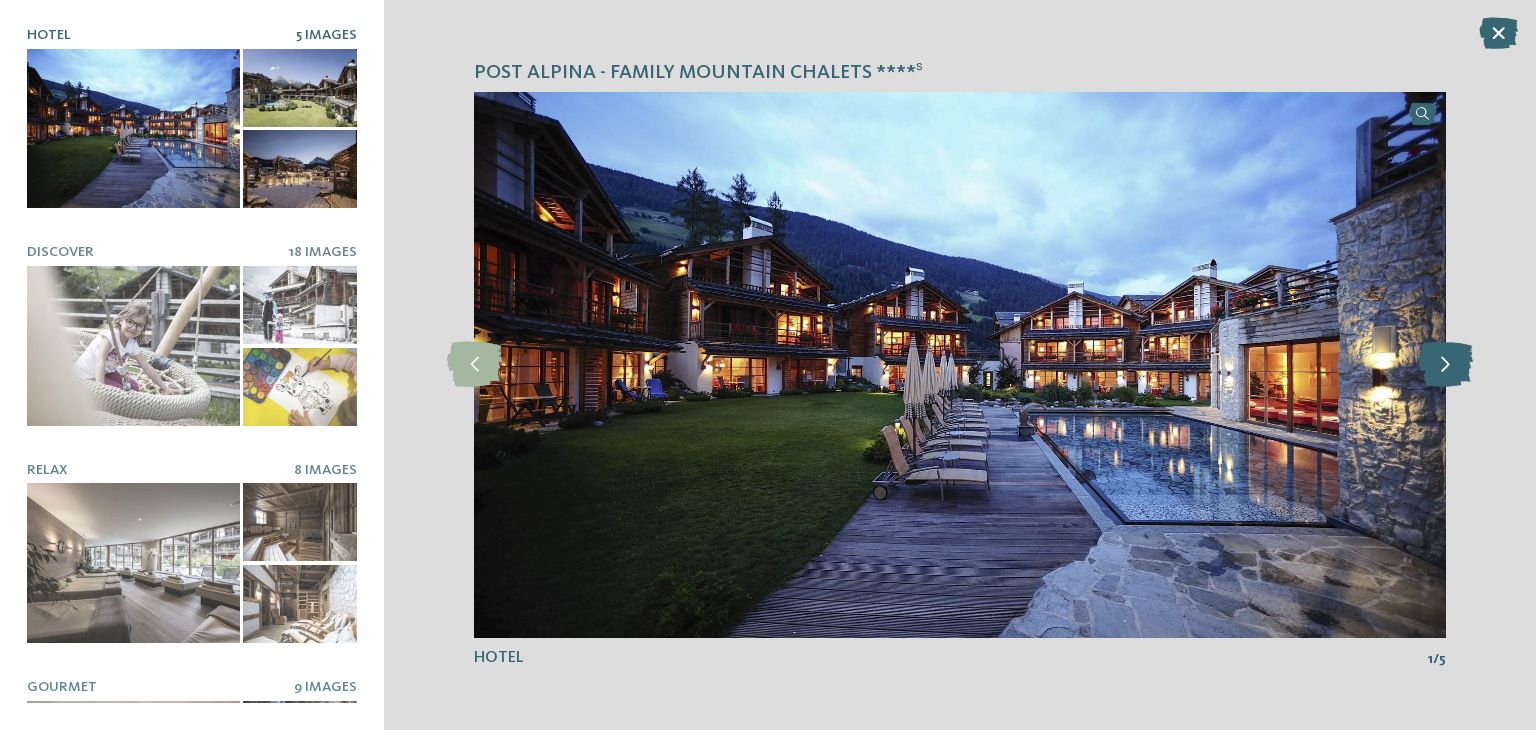 click at bounding box center [1445, 364] 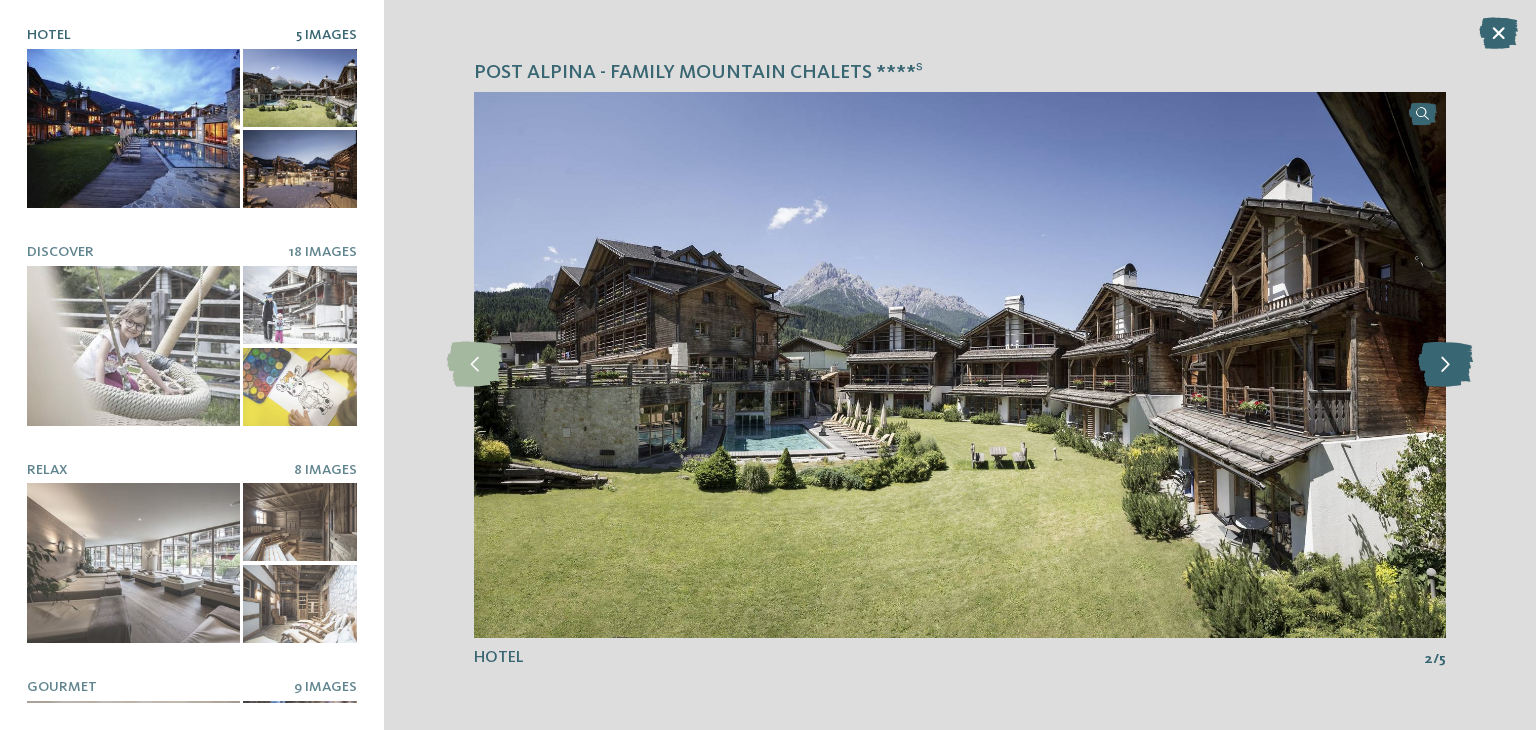 click at bounding box center (1445, 364) 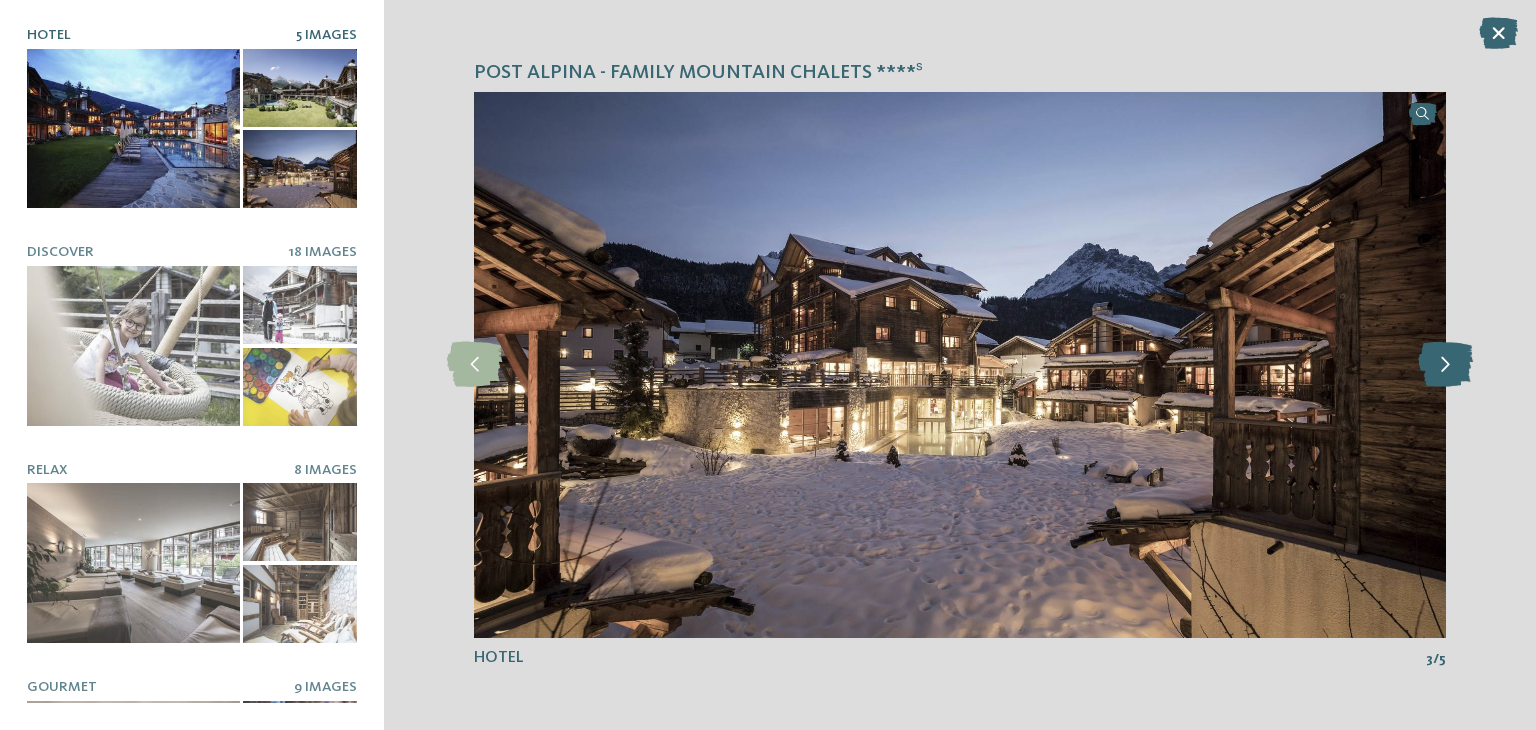 click at bounding box center [1445, 364] 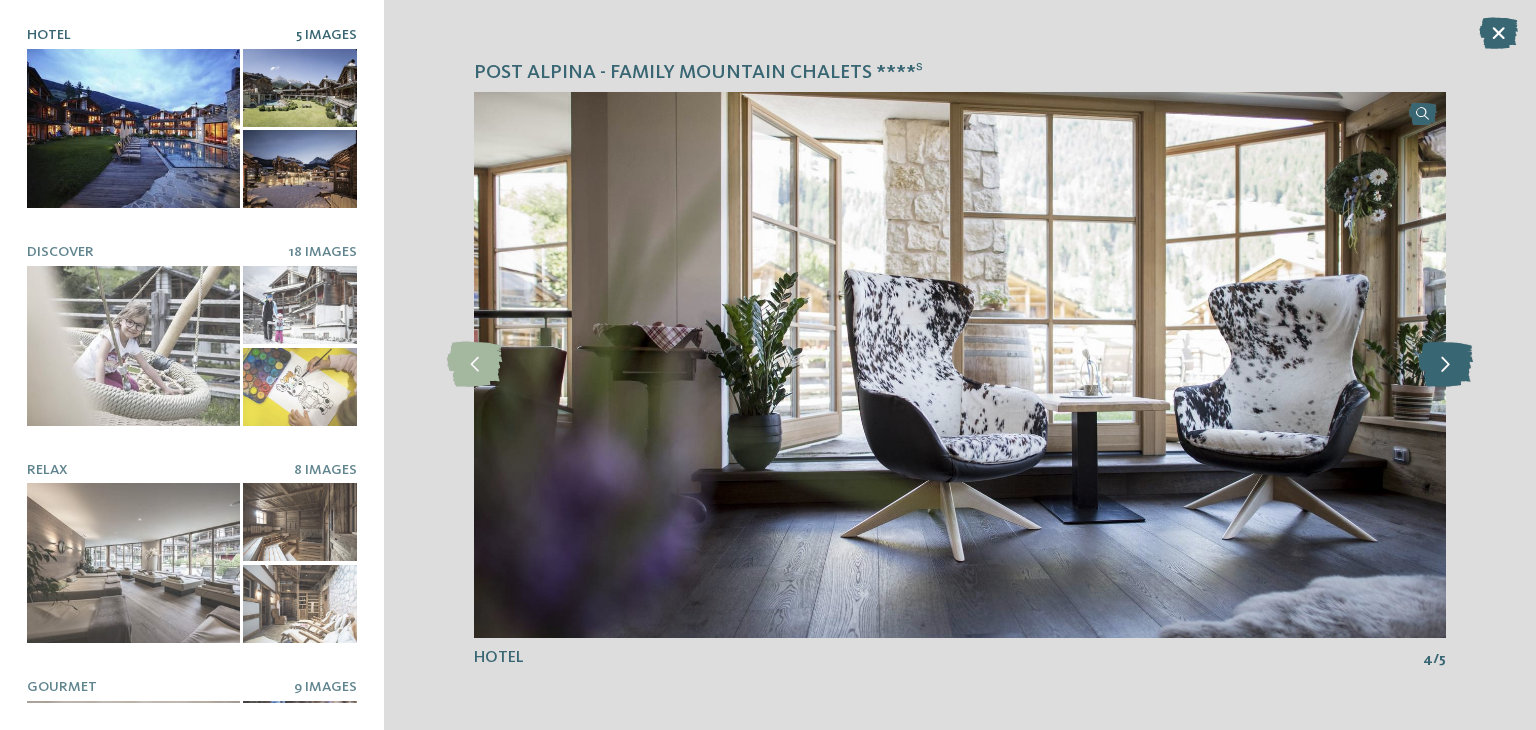 click at bounding box center (1445, 364) 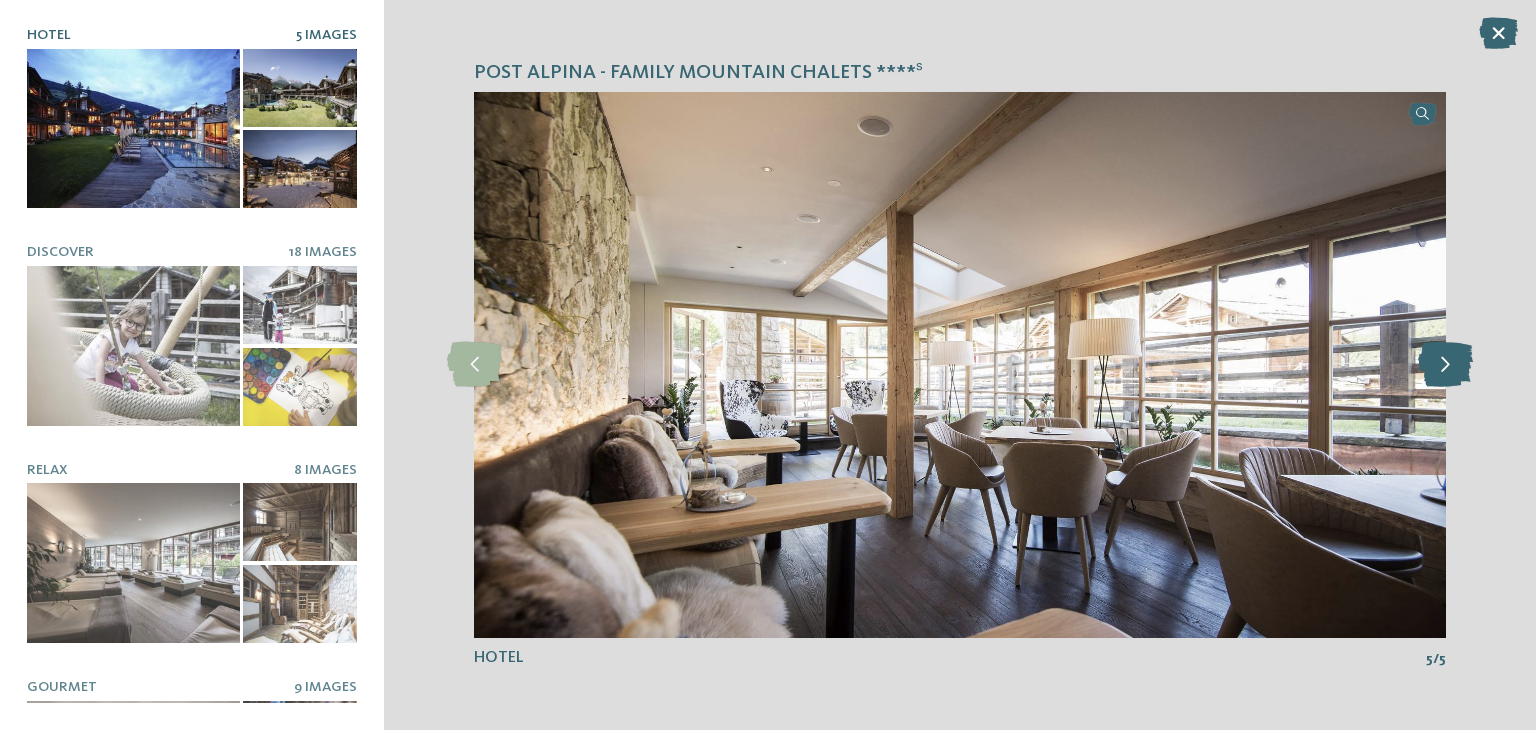 click at bounding box center [1445, 364] 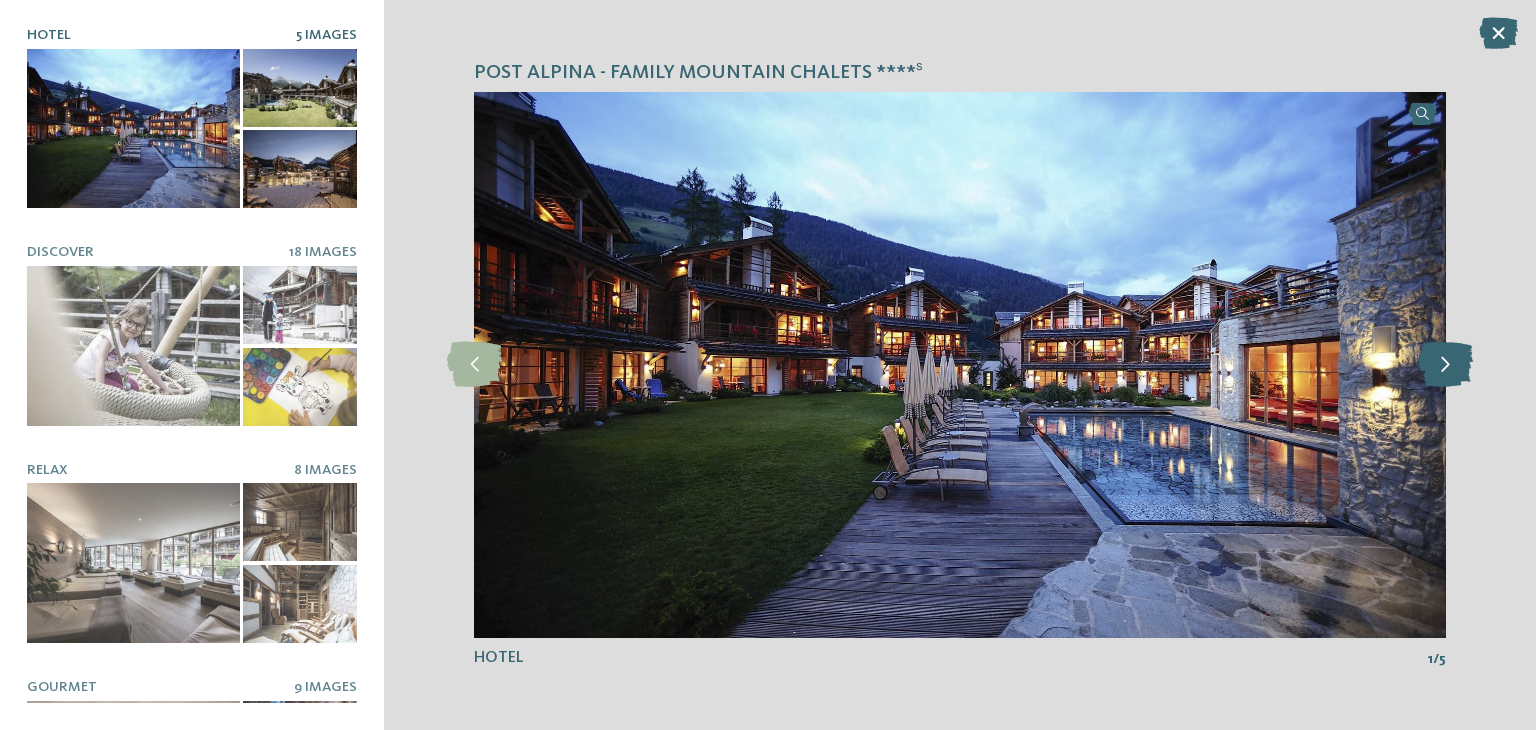 click at bounding box center (1445, 364) 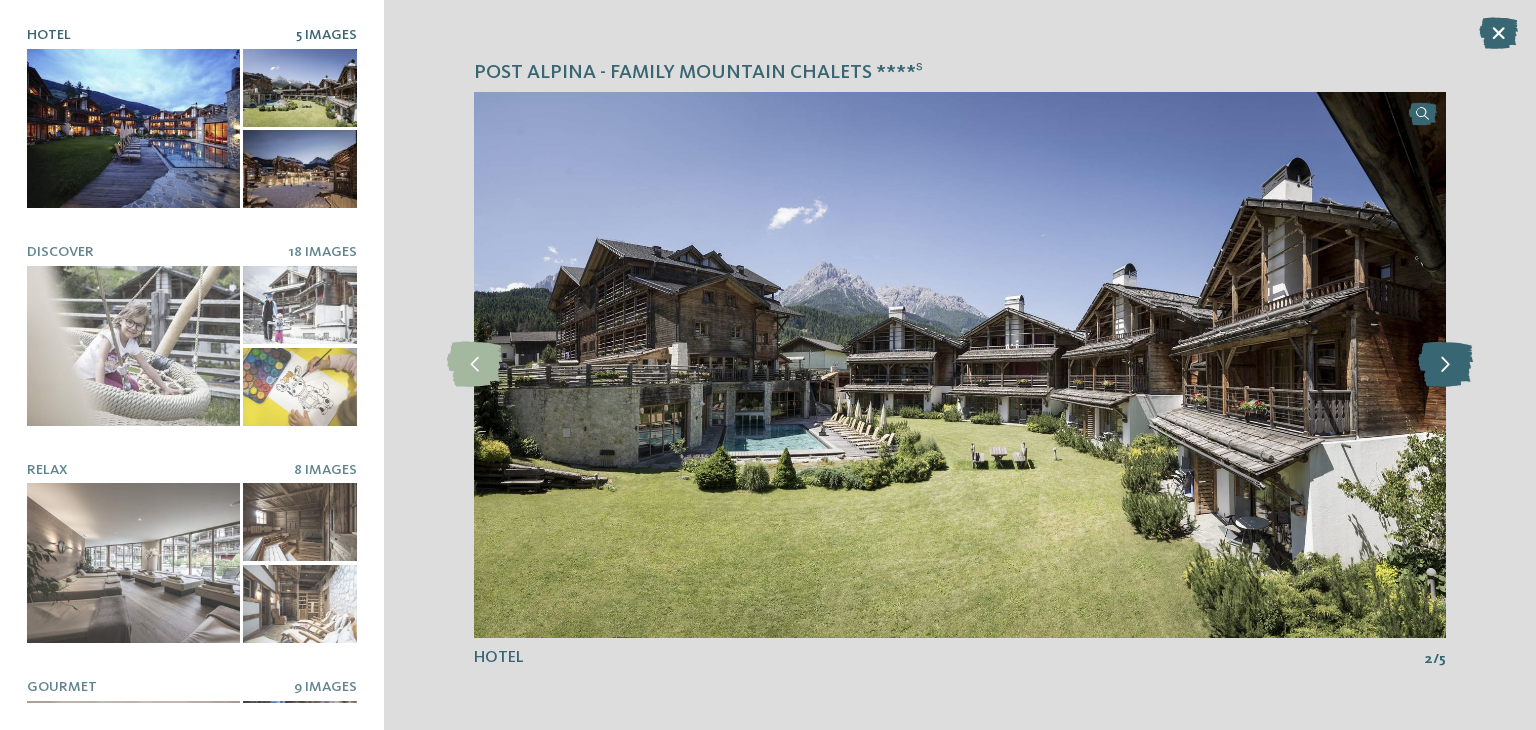 click at bounding box center [1445, 364] 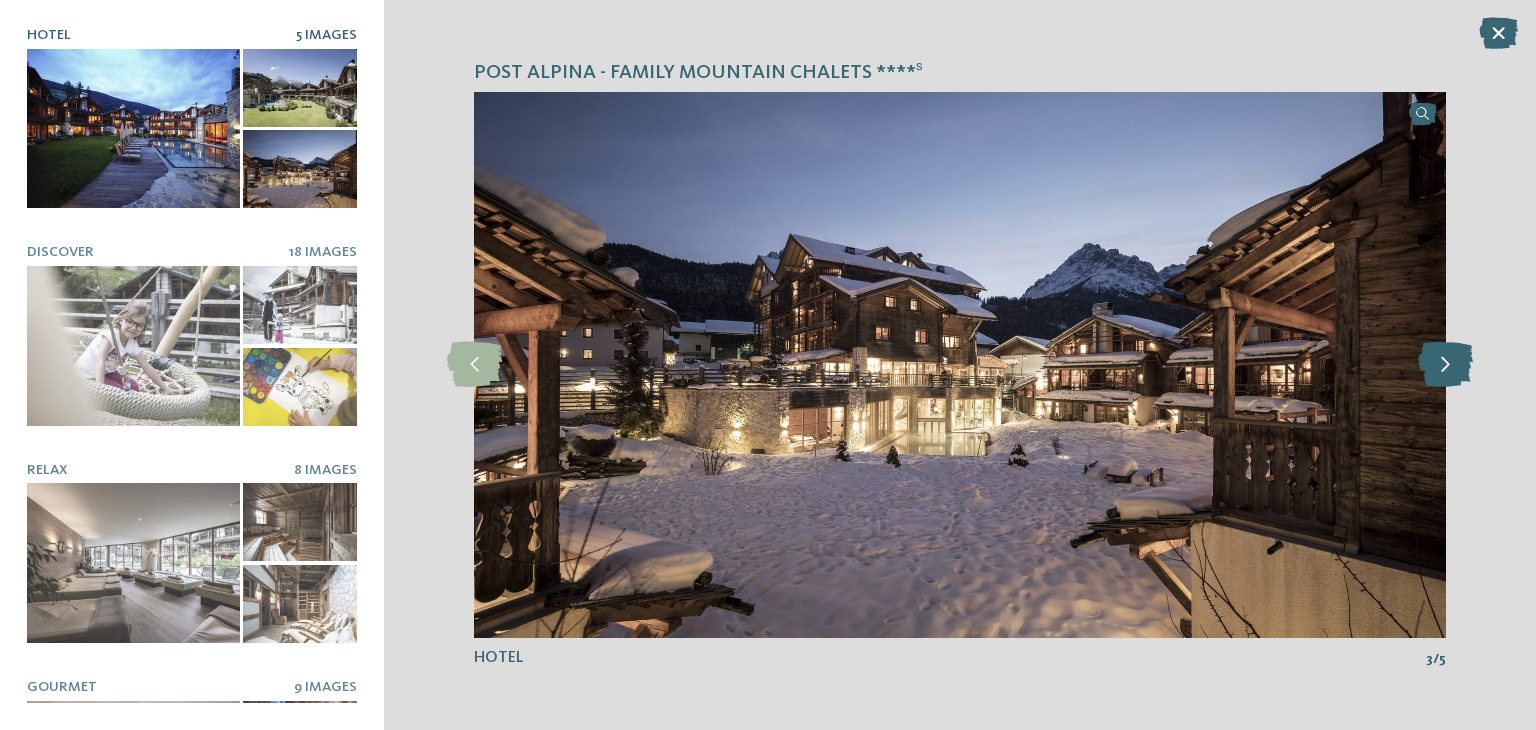 click at bounding box center [1445, 364] 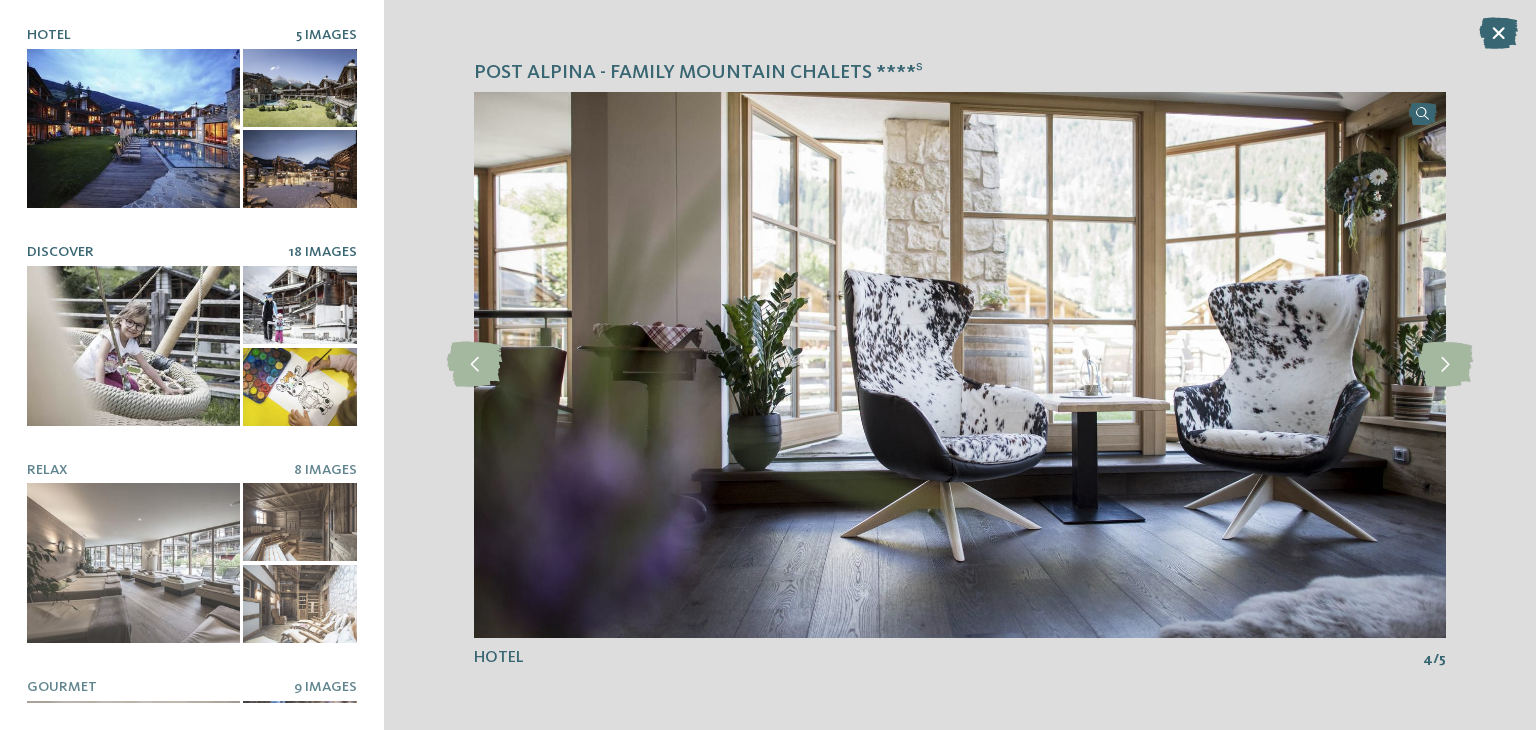 click at bounding box center (133, 346) 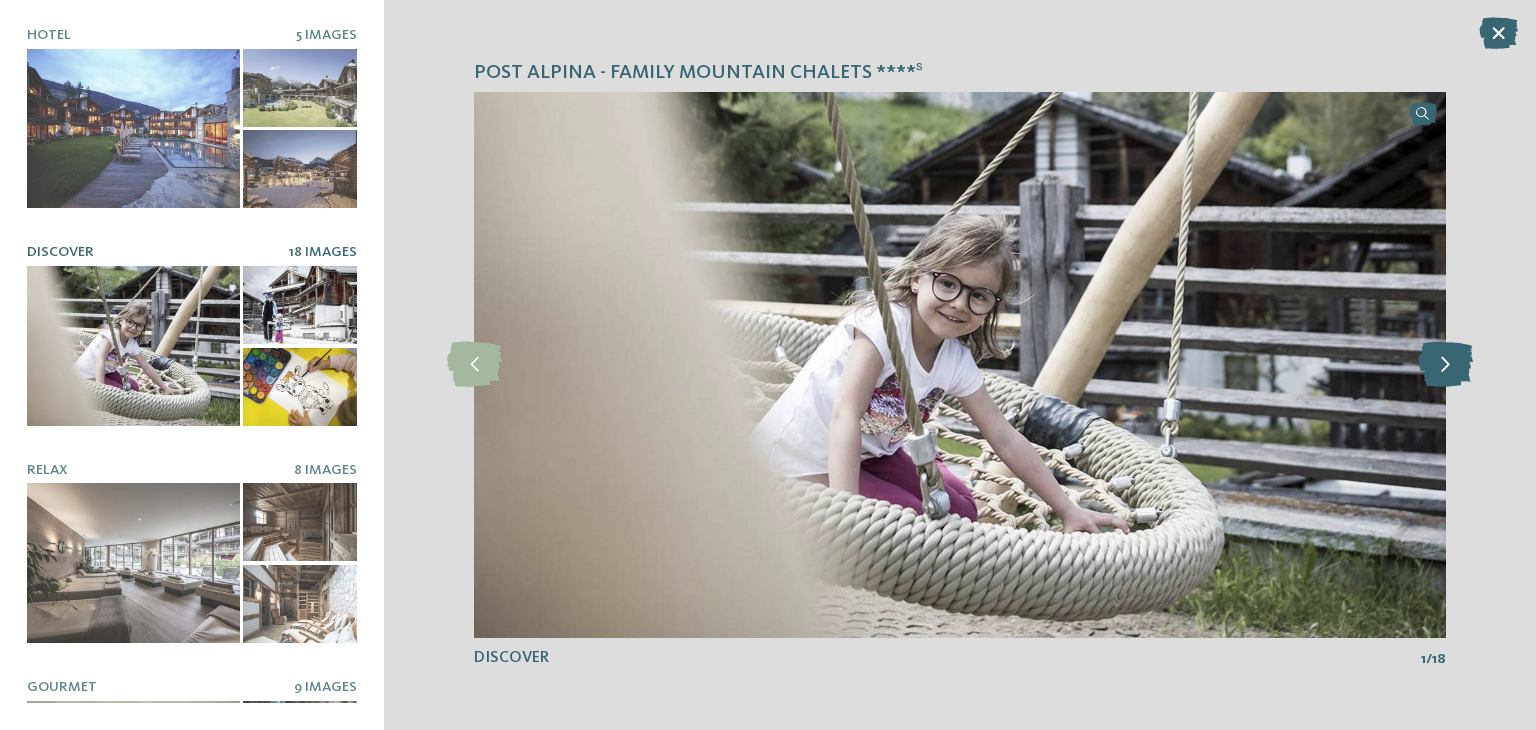 click at bounding box center (1445, 364) 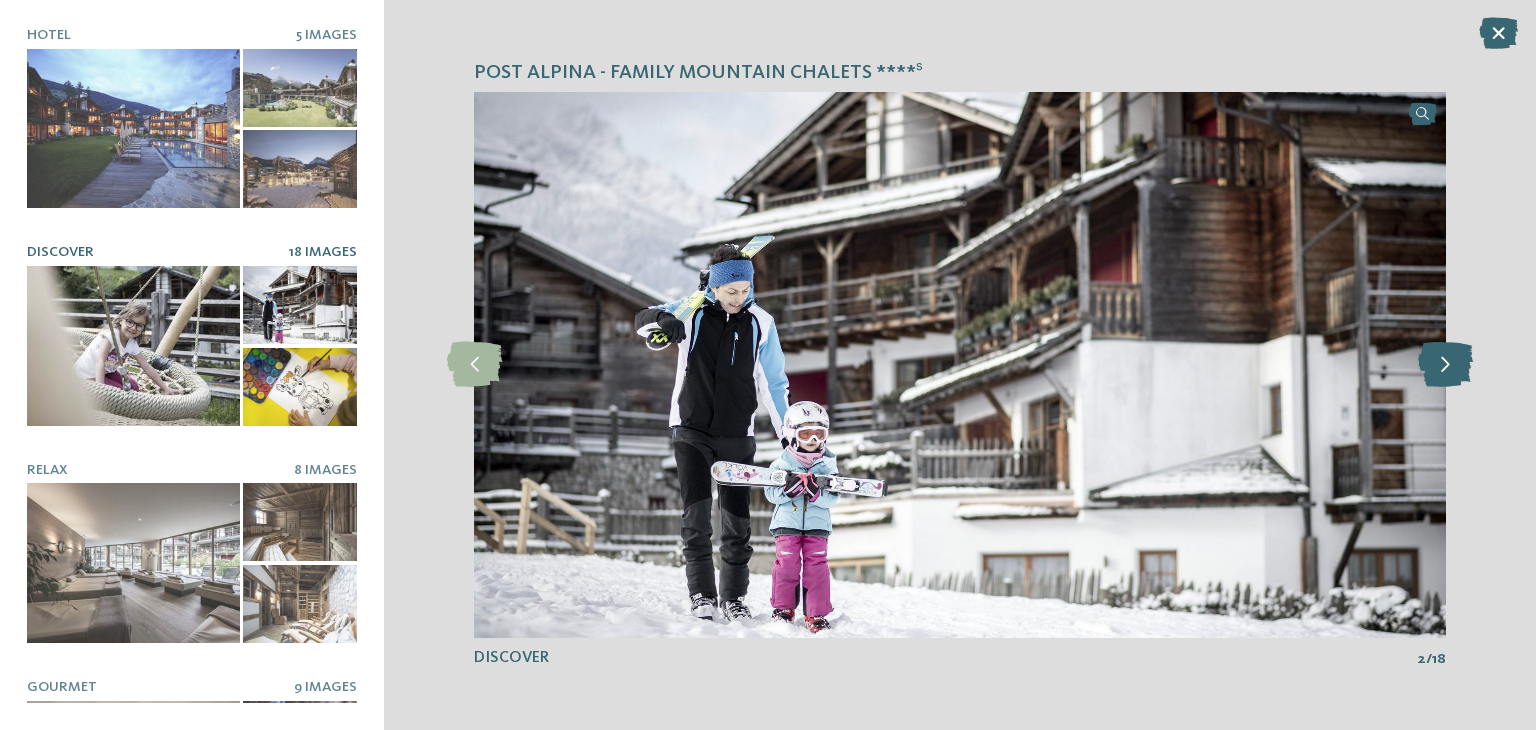 click at bounding box center [1445, 364] 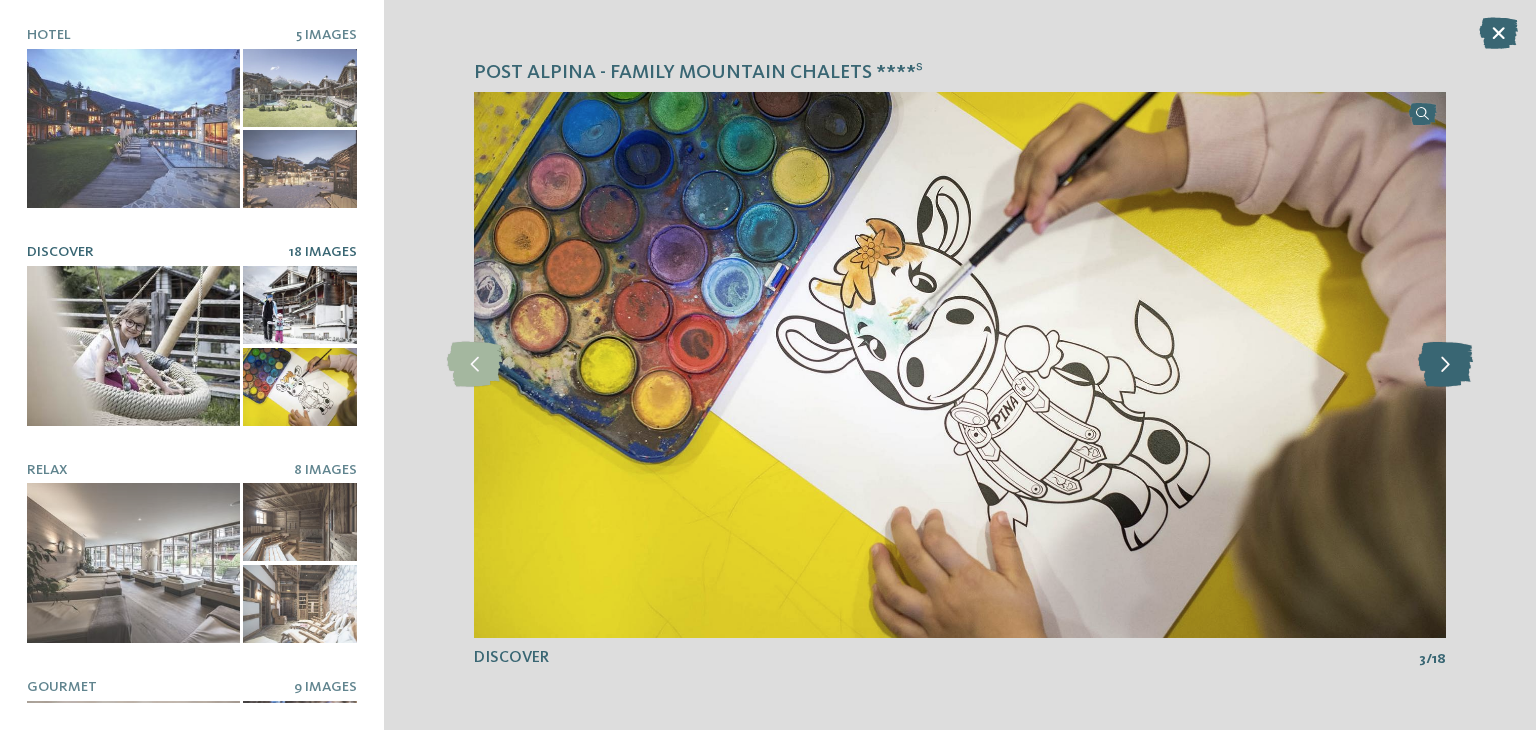 click at bounding box center (1445, 364) 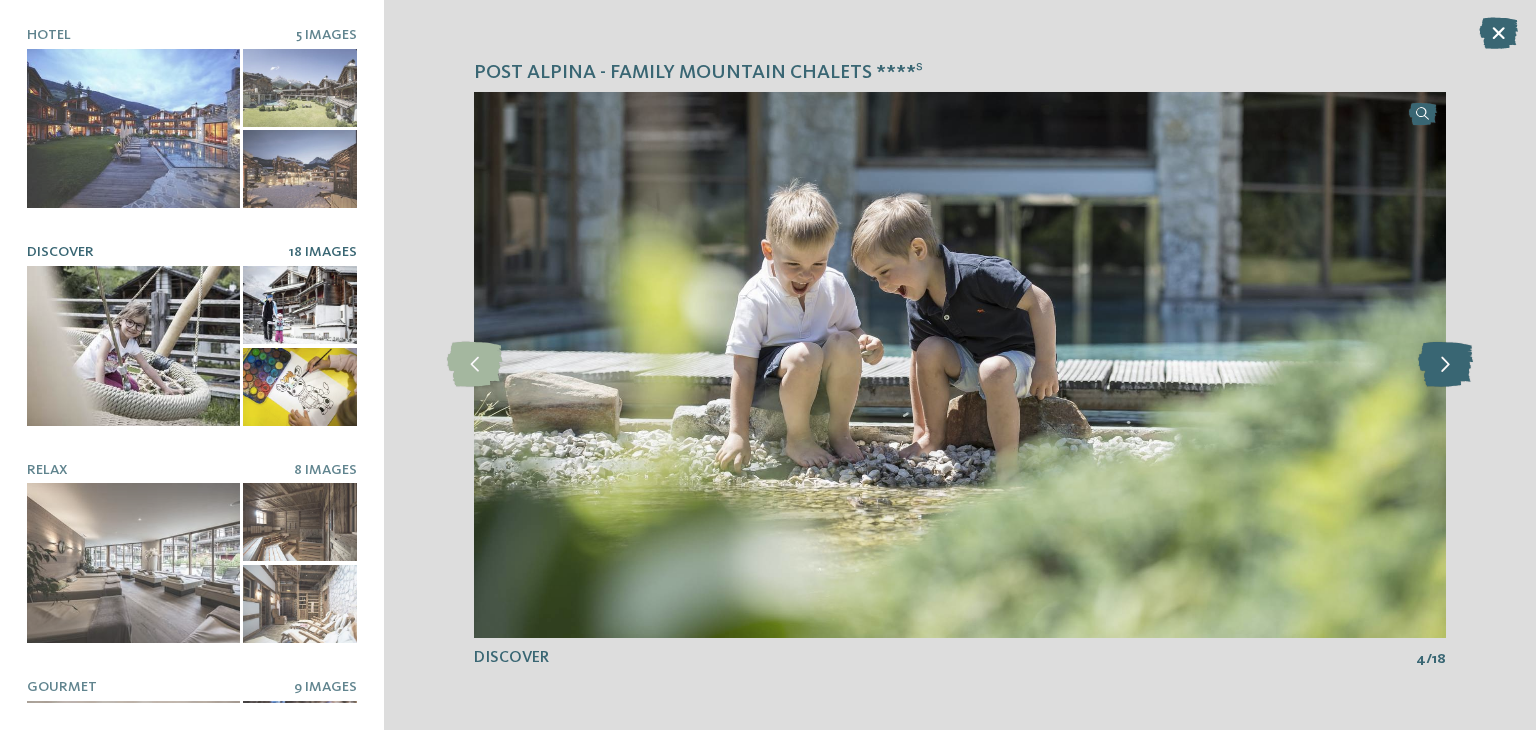 click at bounding box center (1445, 364) 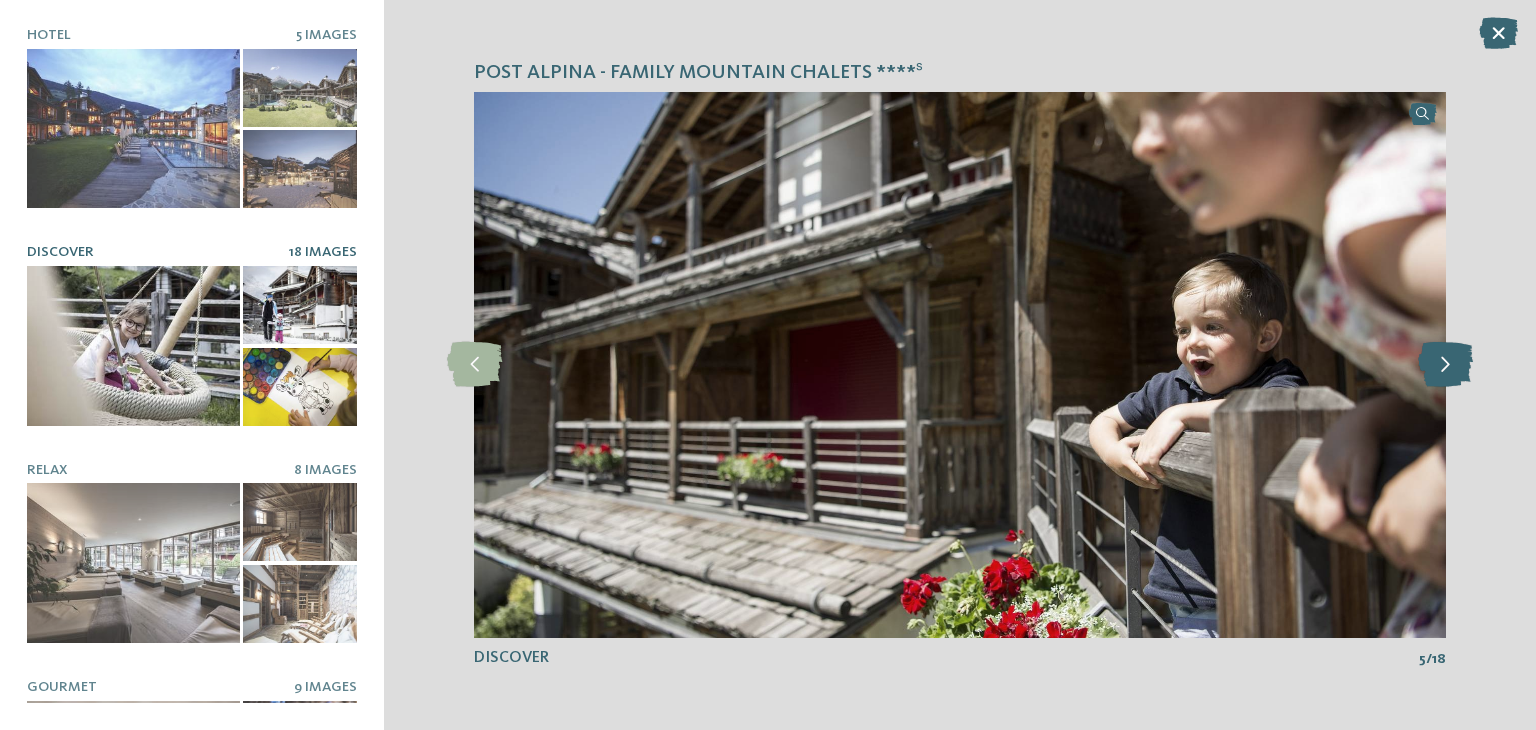 click at bounding box center [1445, 364] 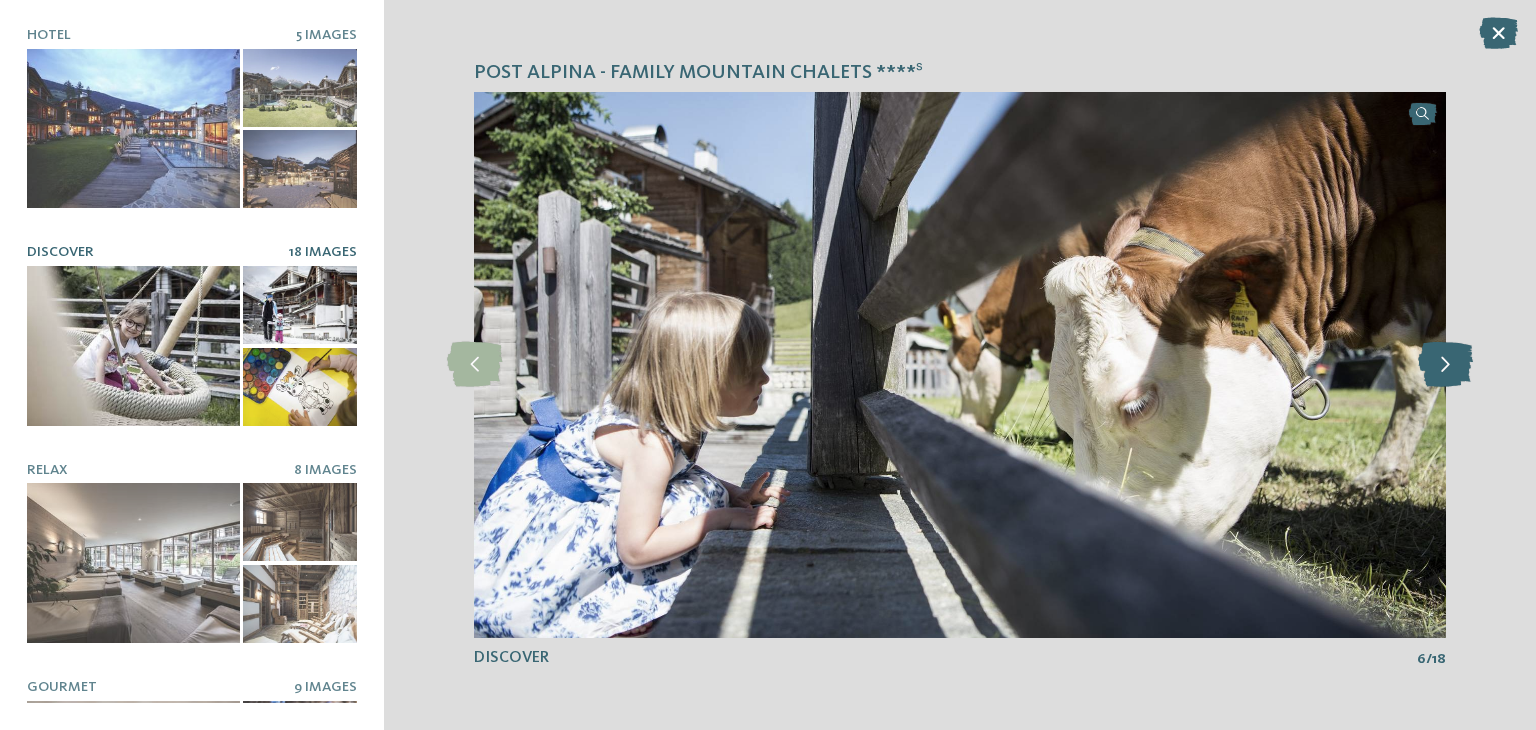 click at bounding box center (1445, 364) 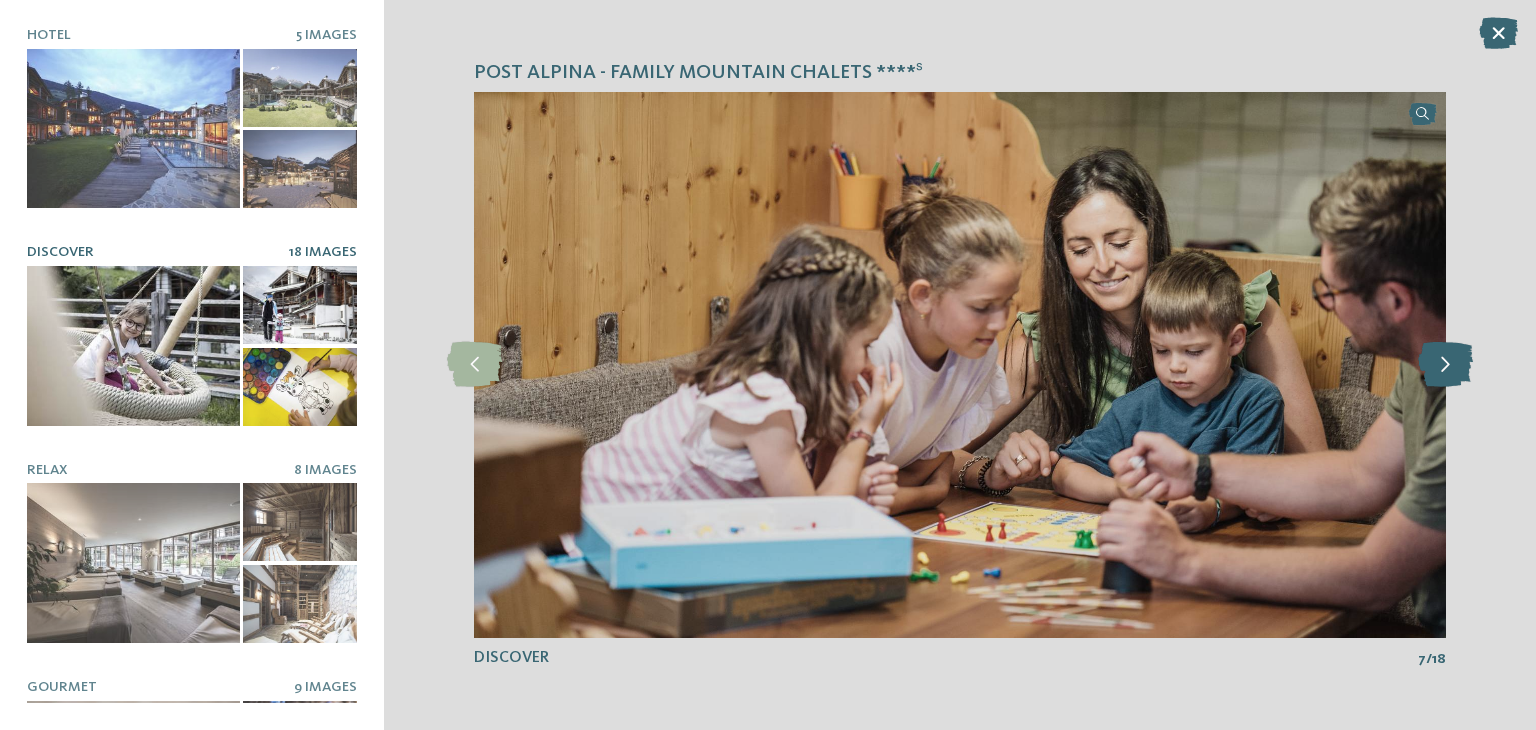 click at bounding box center [1445, 364] 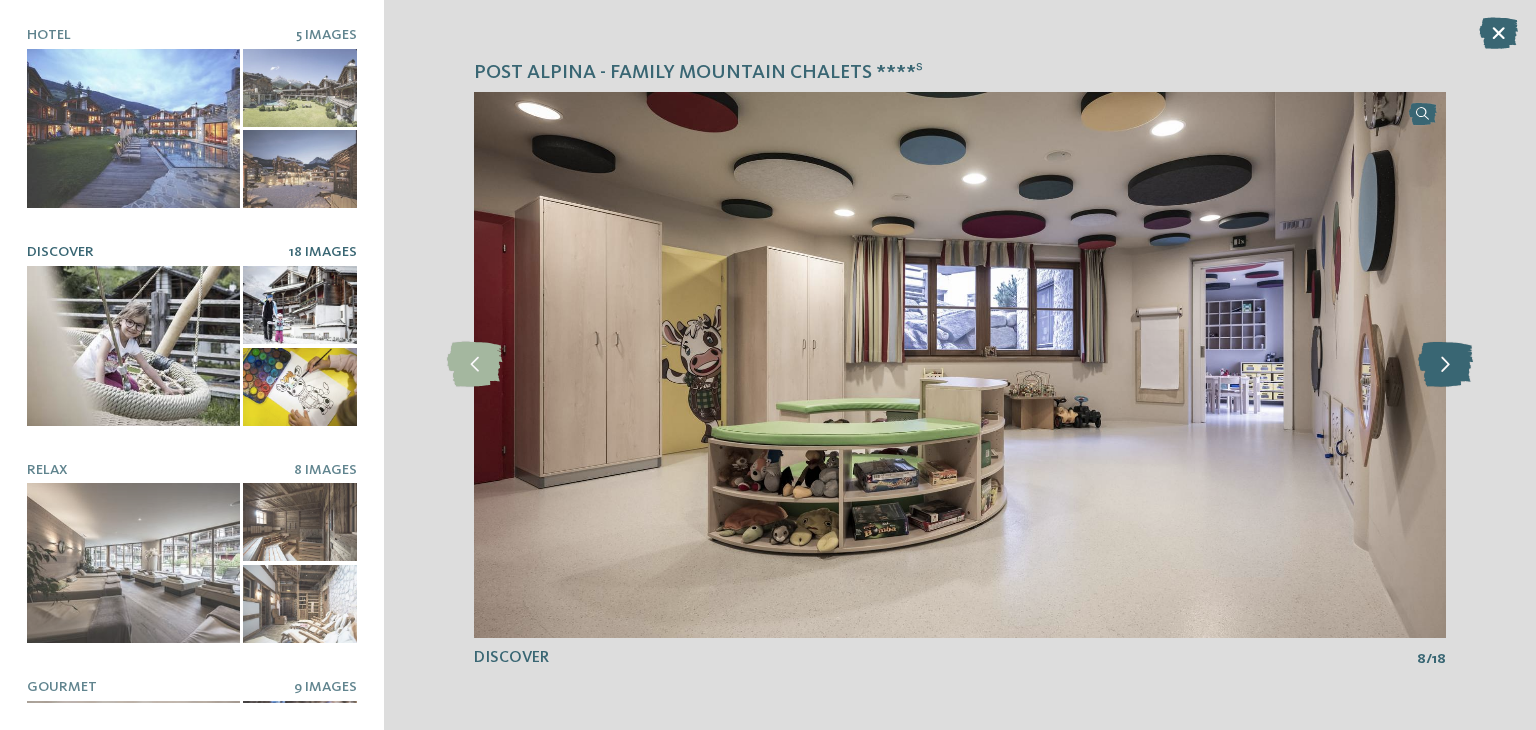 click at bounding box center (1445, 364) 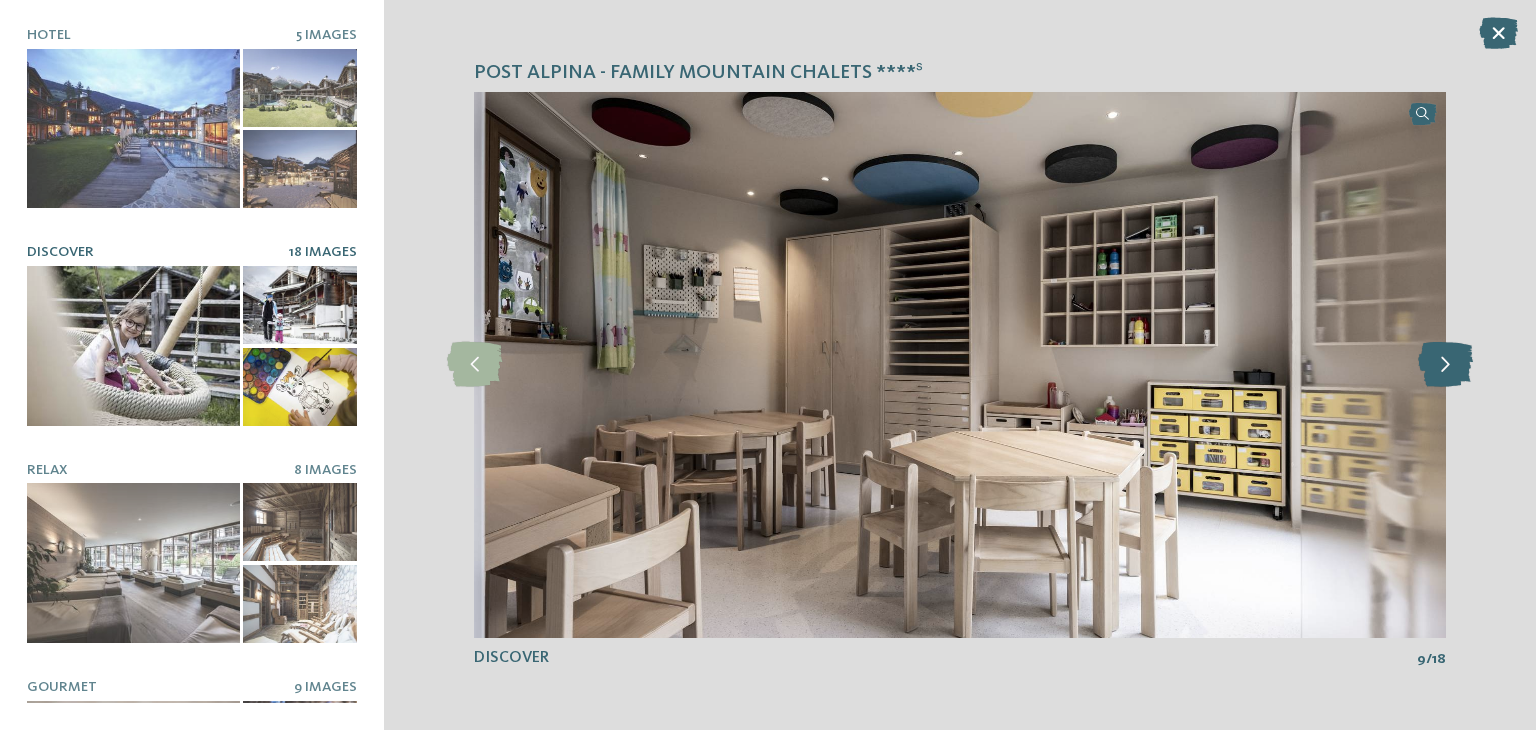 click at bounding box center (1445, 364) 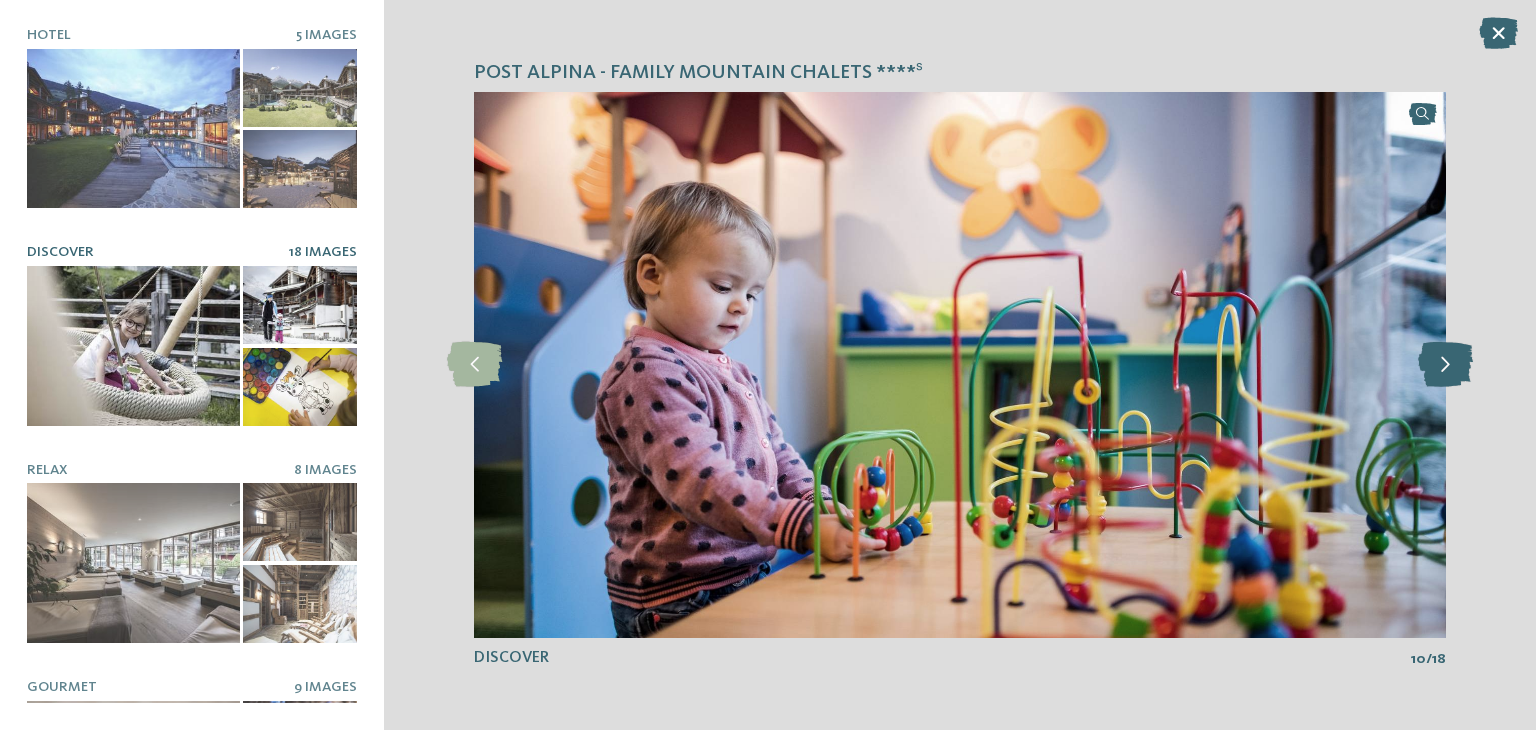 click at bounding box center [1445, 364] 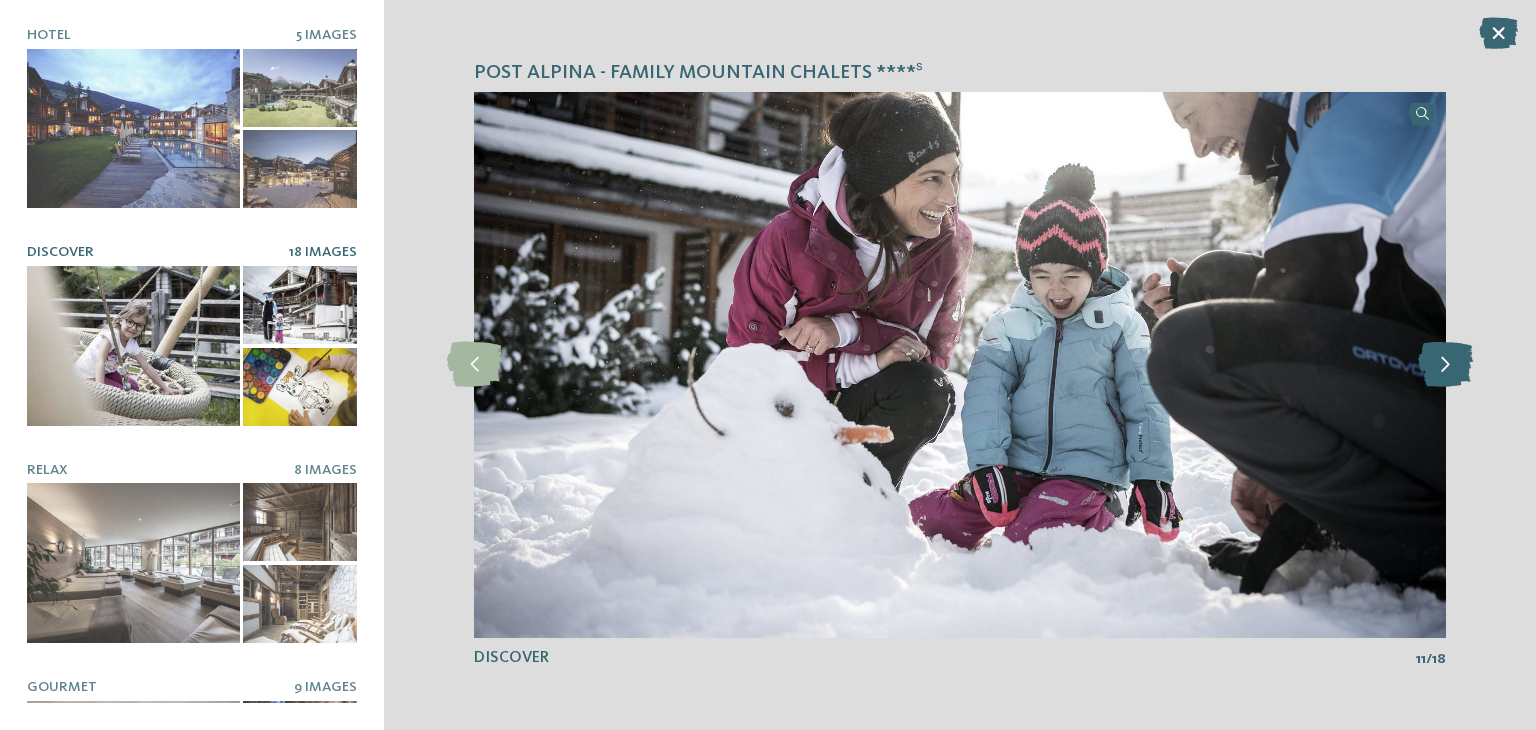 click at bounding box center (1445, 364) 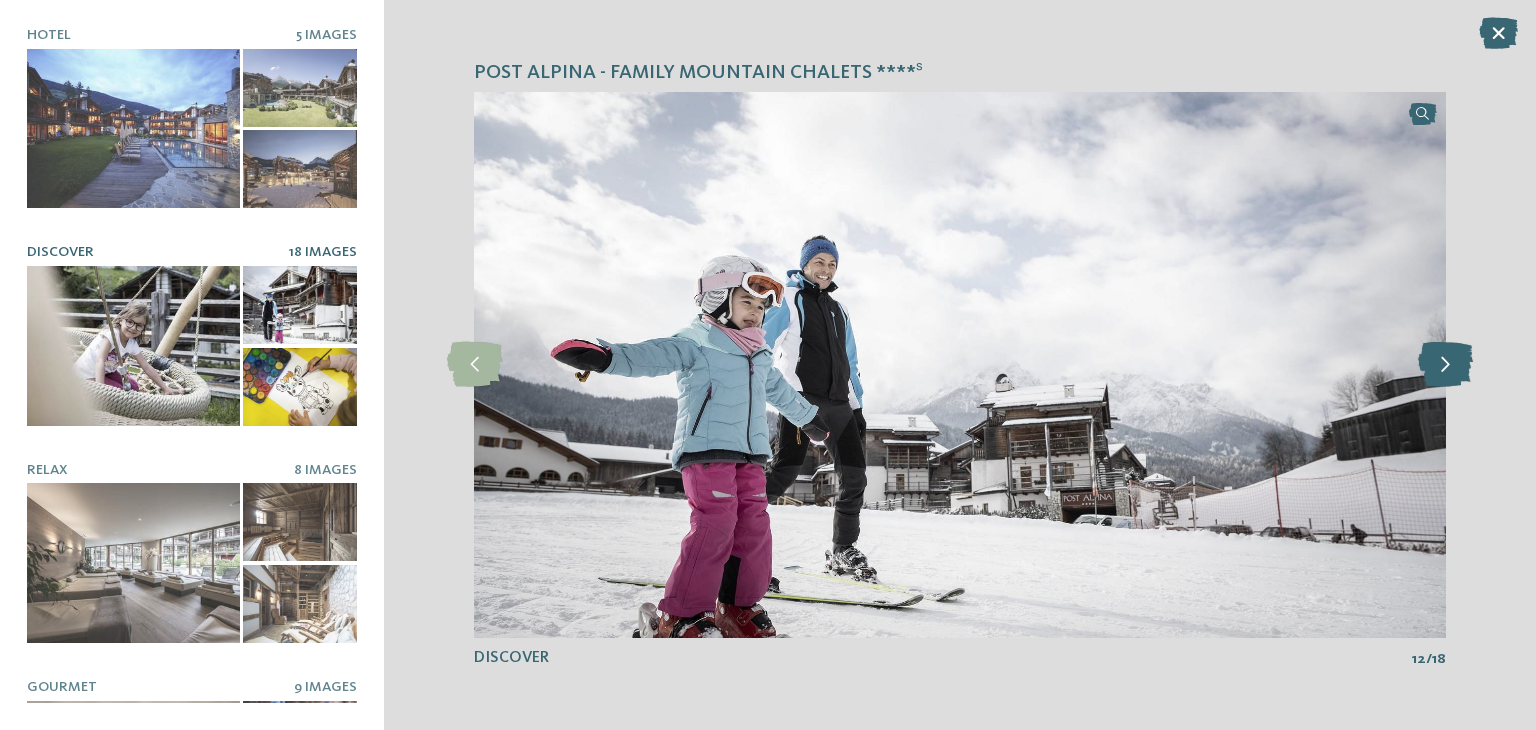 click at bounding box center (1445, 364) 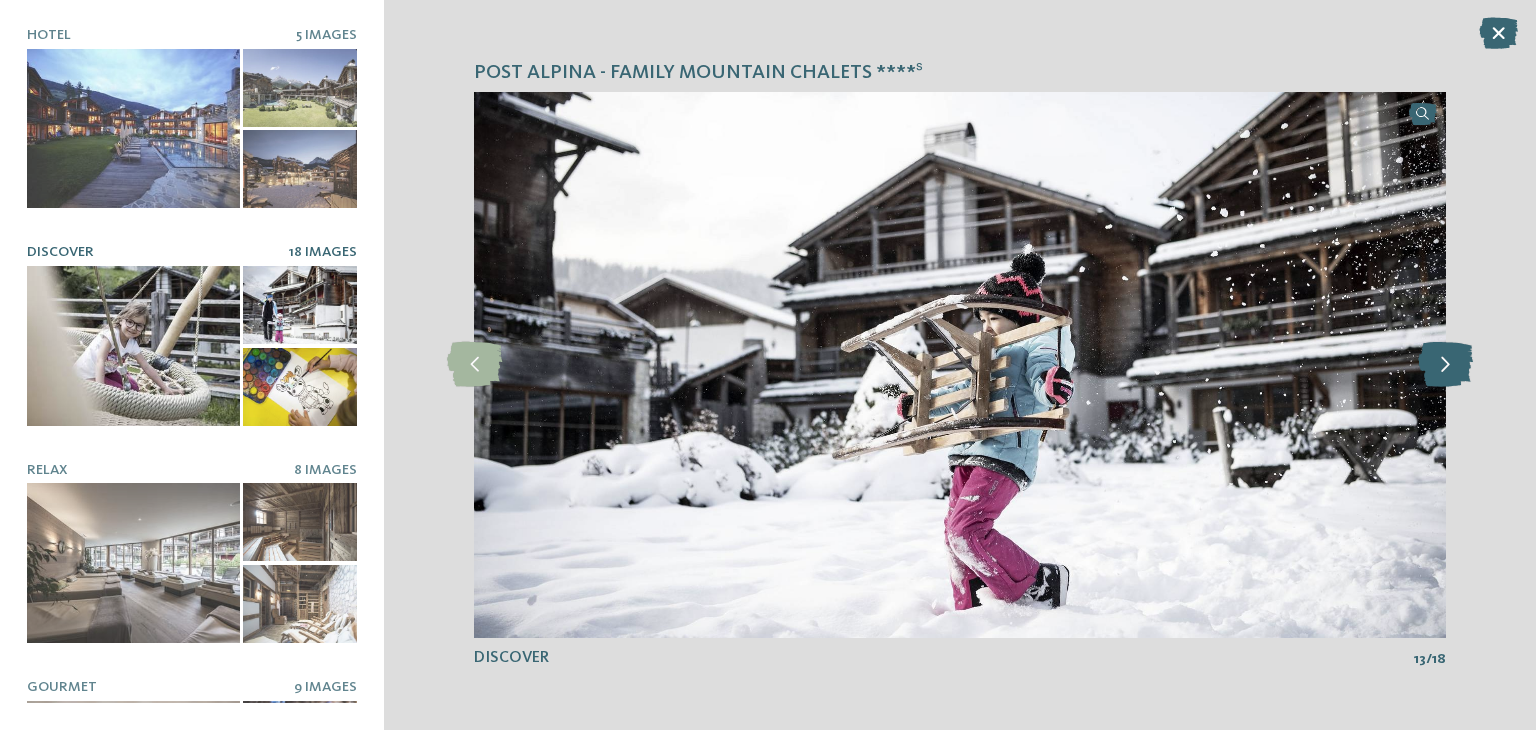 click at bounding box center (1445, 364) 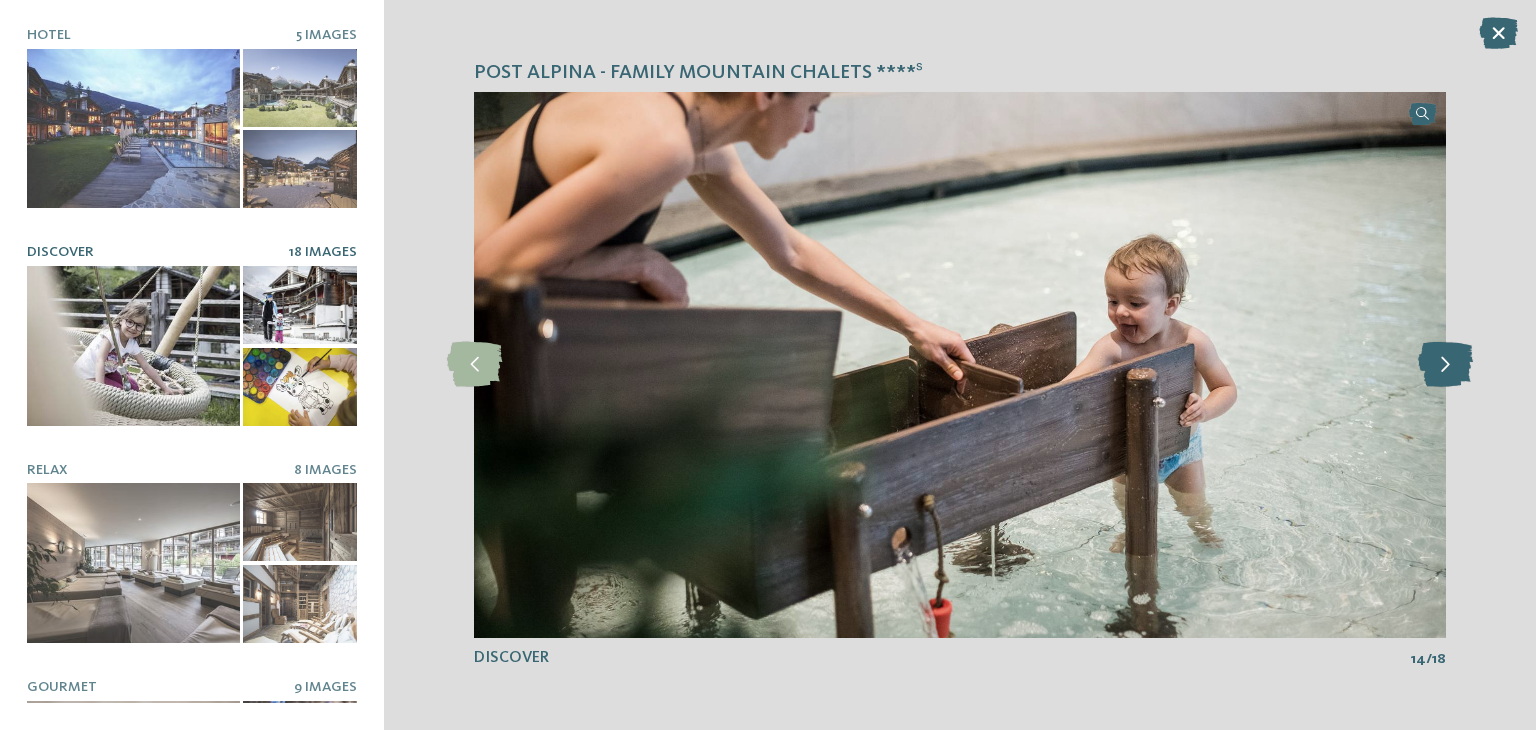 click at bounding box center (1445, 364) 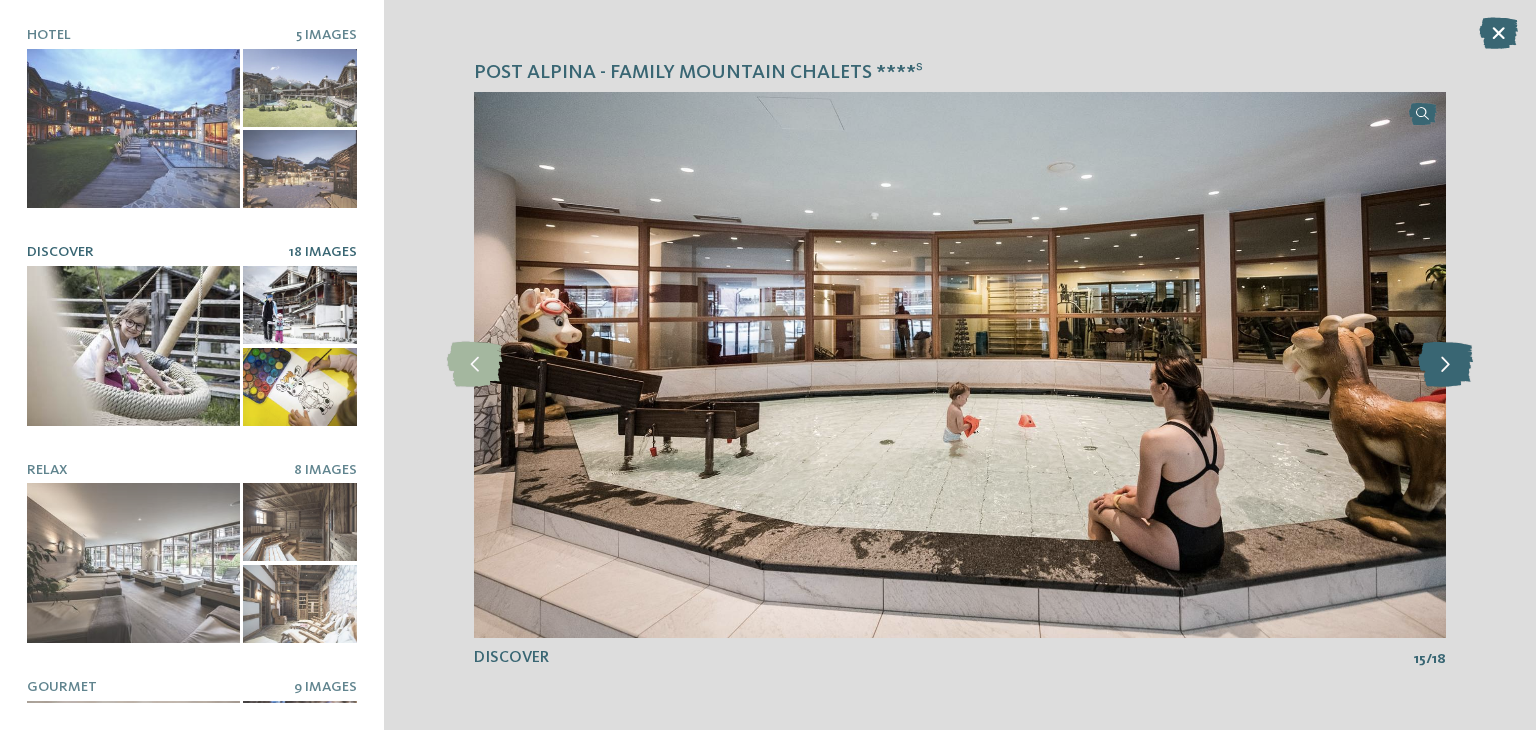 click at bounding box center (1445, 364) 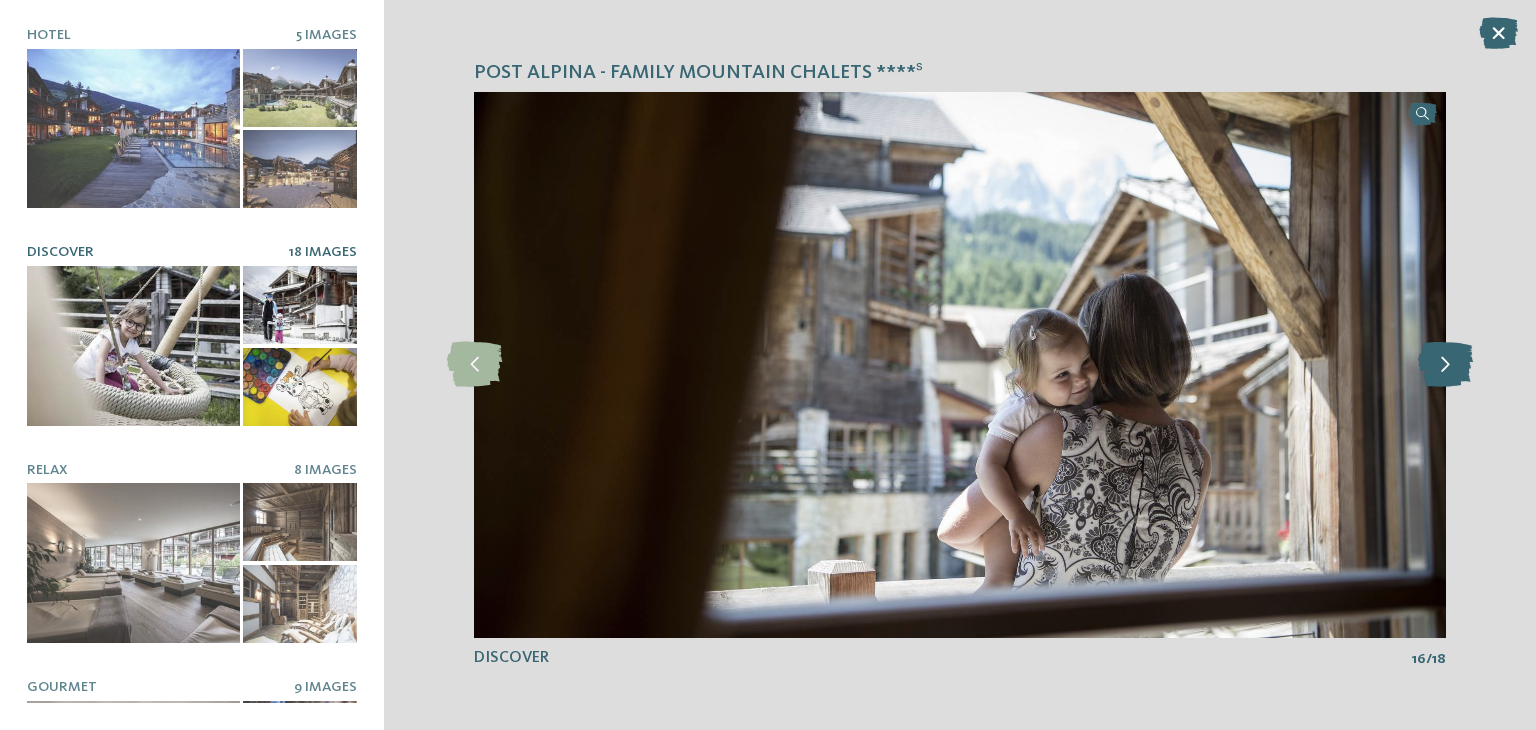 click at bounding box center [1445, 364] 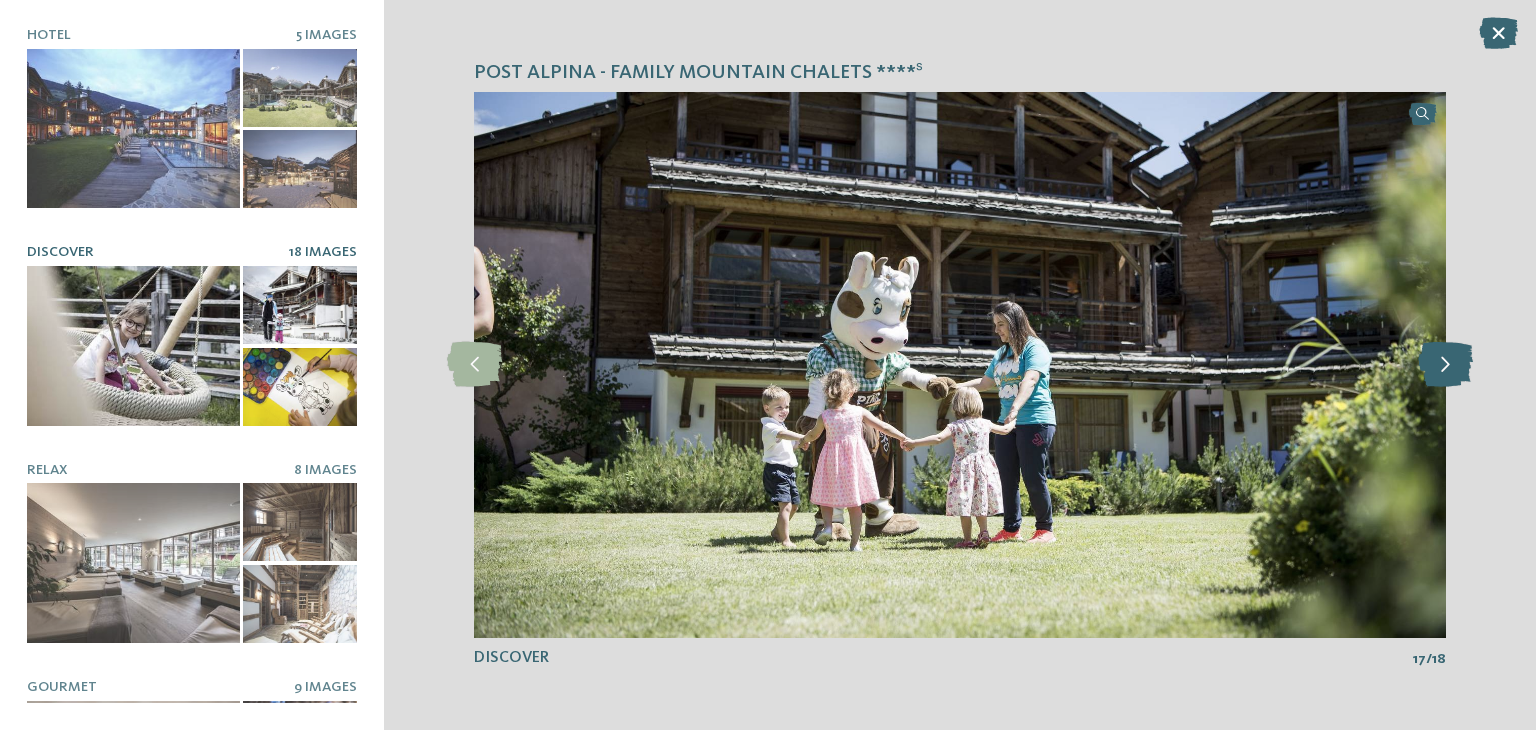 click at bounding box center [1445, 364] 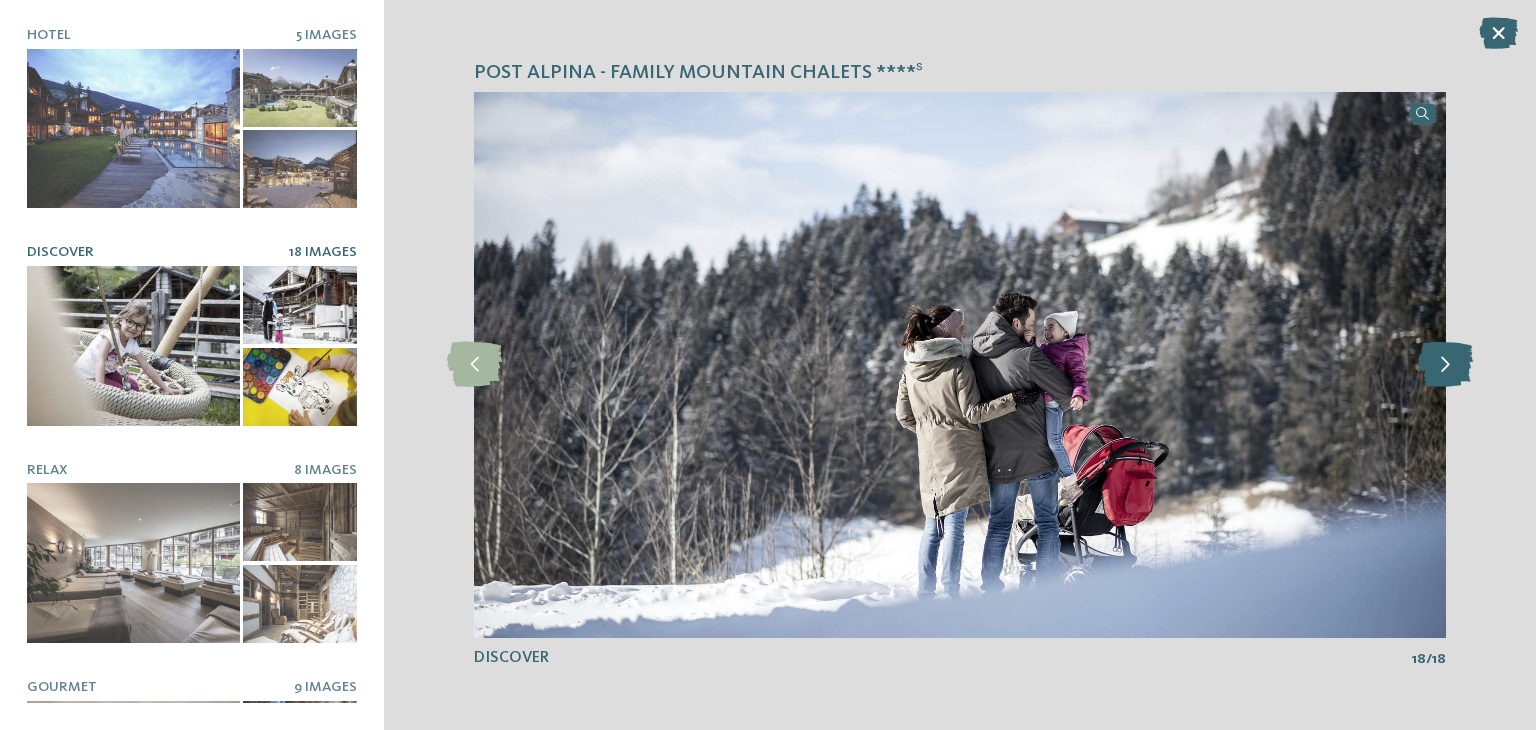 click at bounding box center (1445, 364) 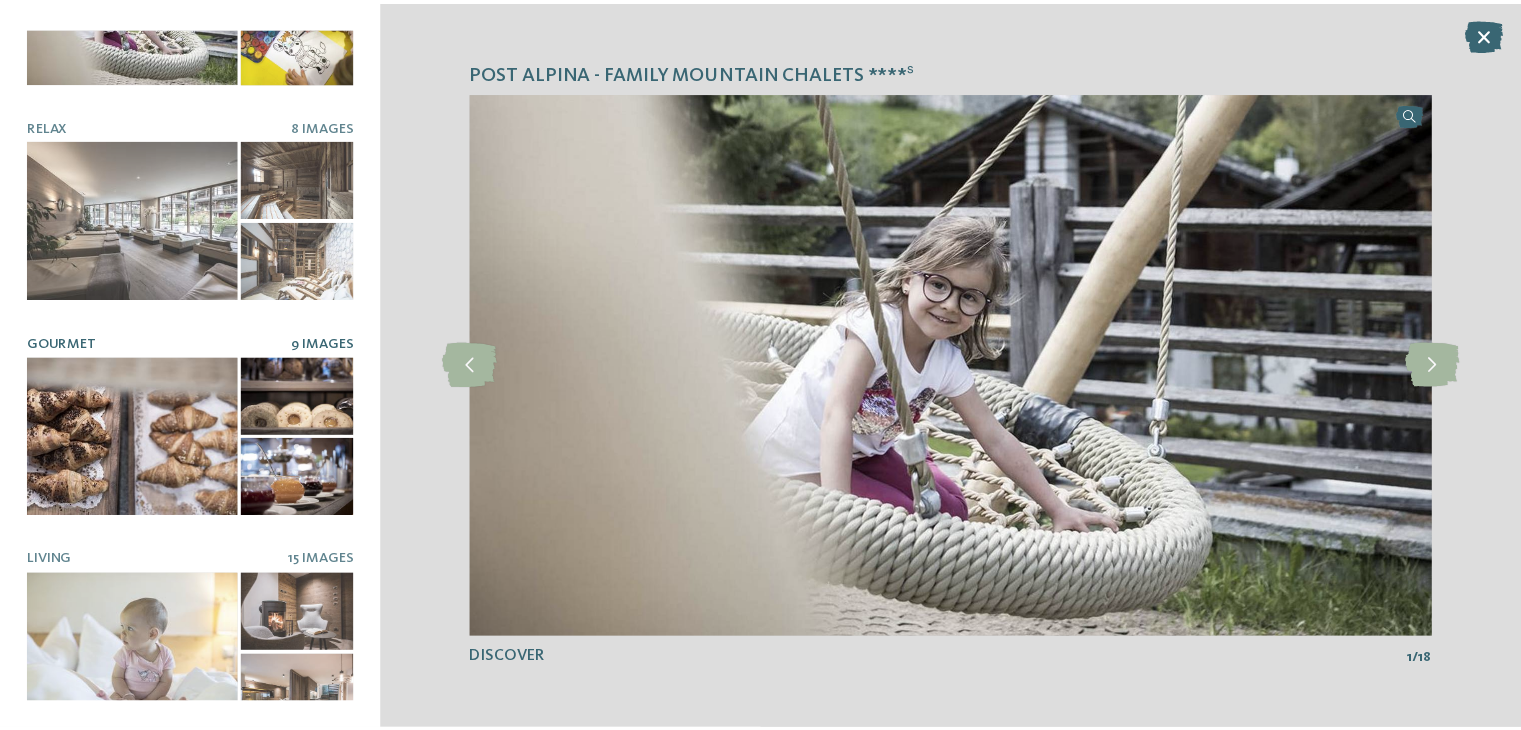 scroll, scrollTop: 349, scrollLeft: 0, axis: vertical 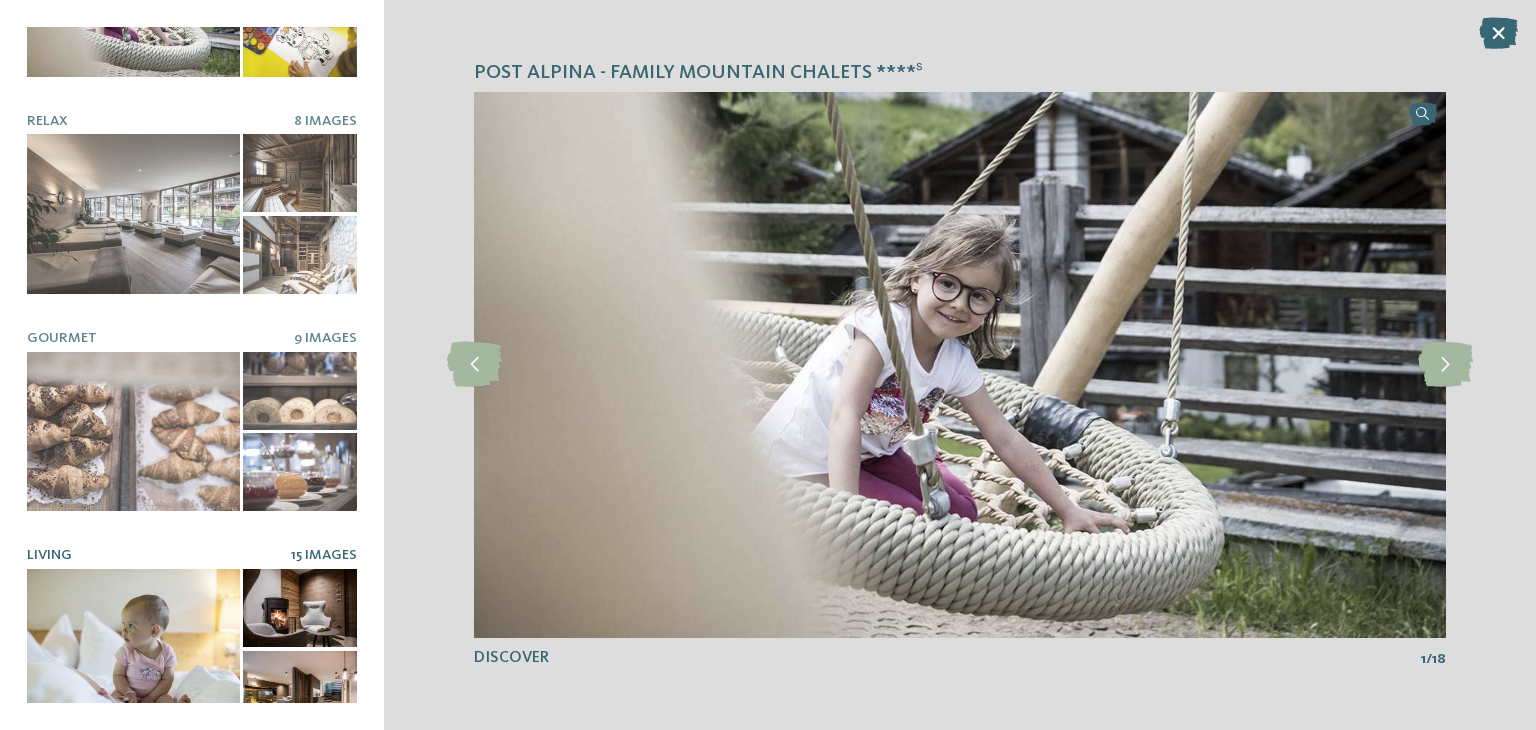 drag, startPoint x: 117, startPoint y: 622, endPoint x: 179, endPoint y: 585, distance: 72.20111 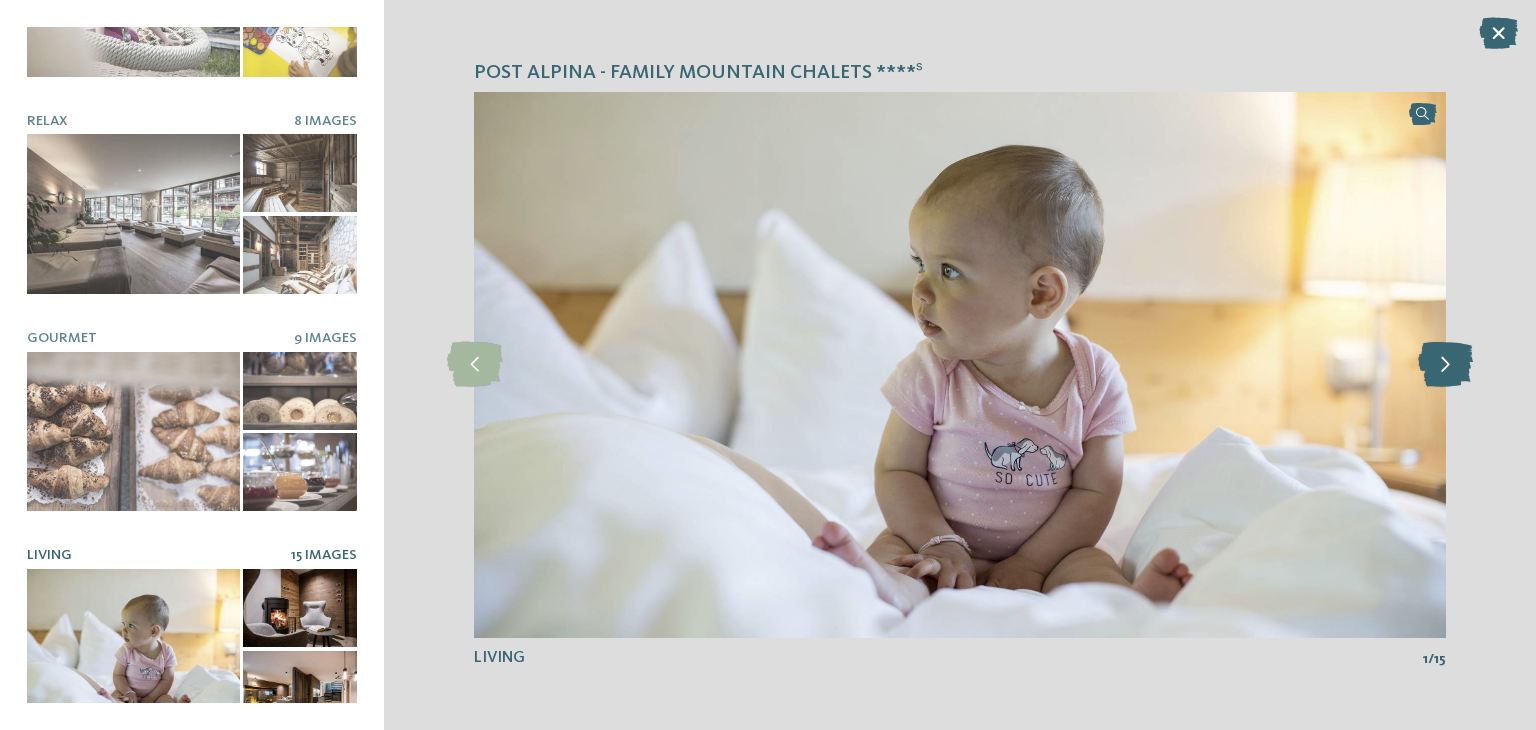 click at bounding box center [1445, 364] 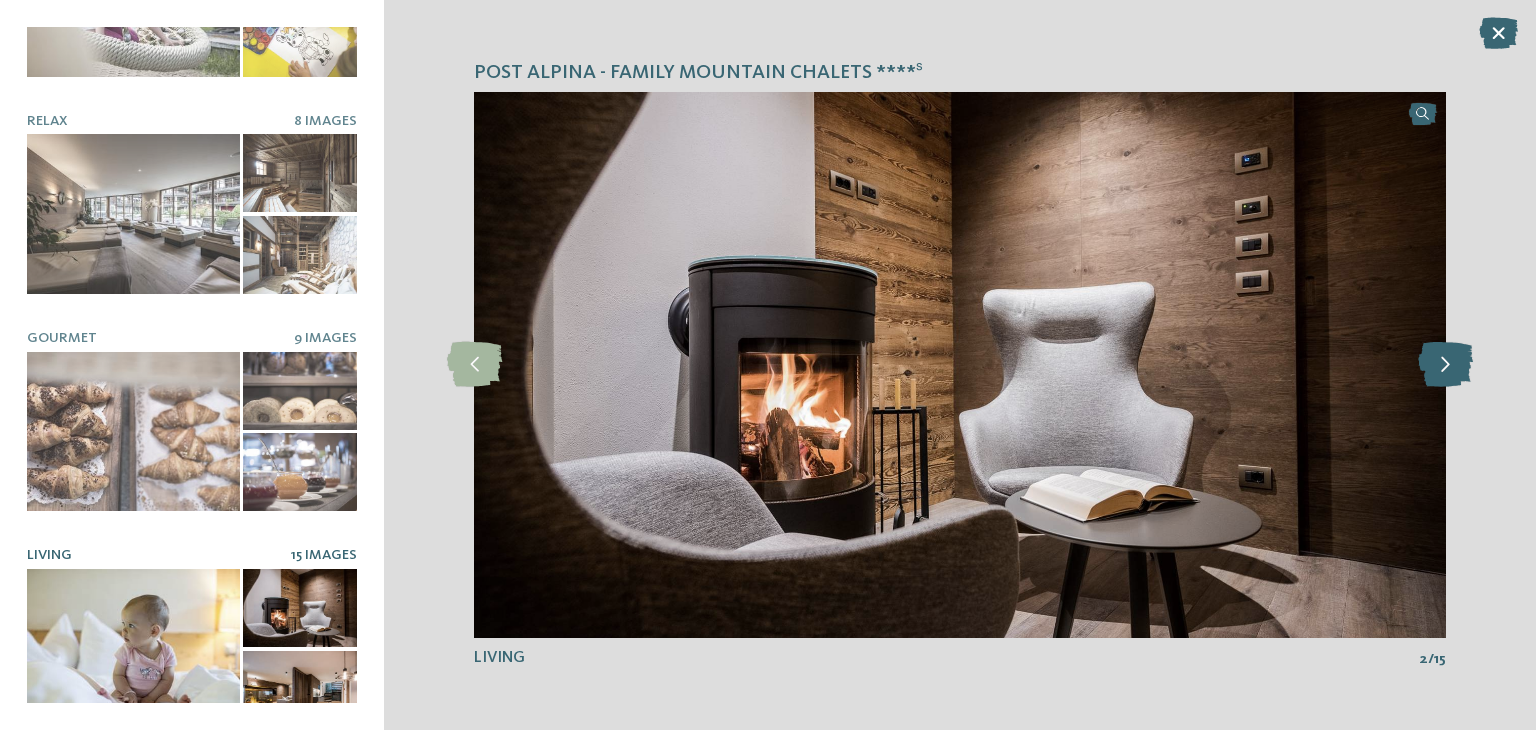 click at bounding box center (1445, 364) 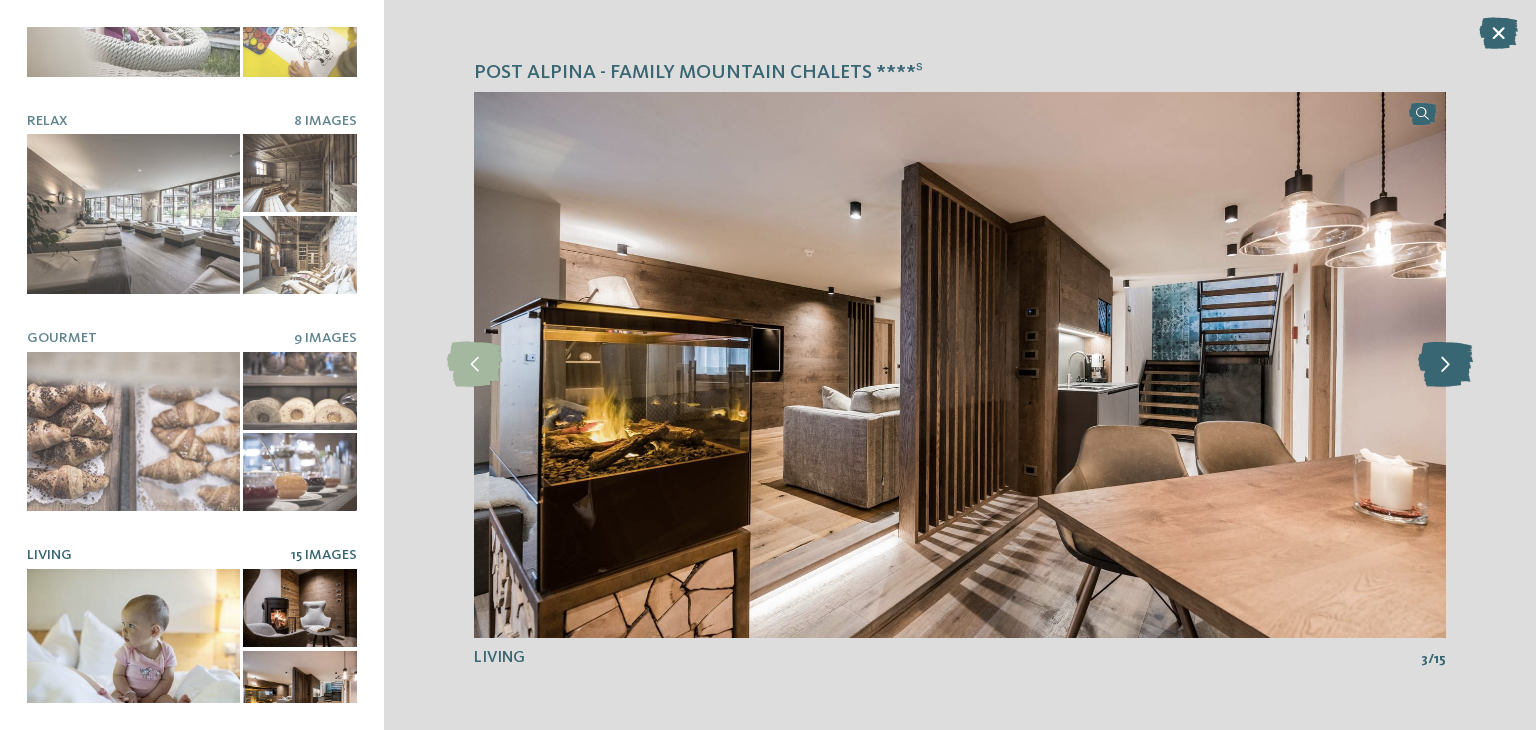 click at bounding box center [1445, 364] 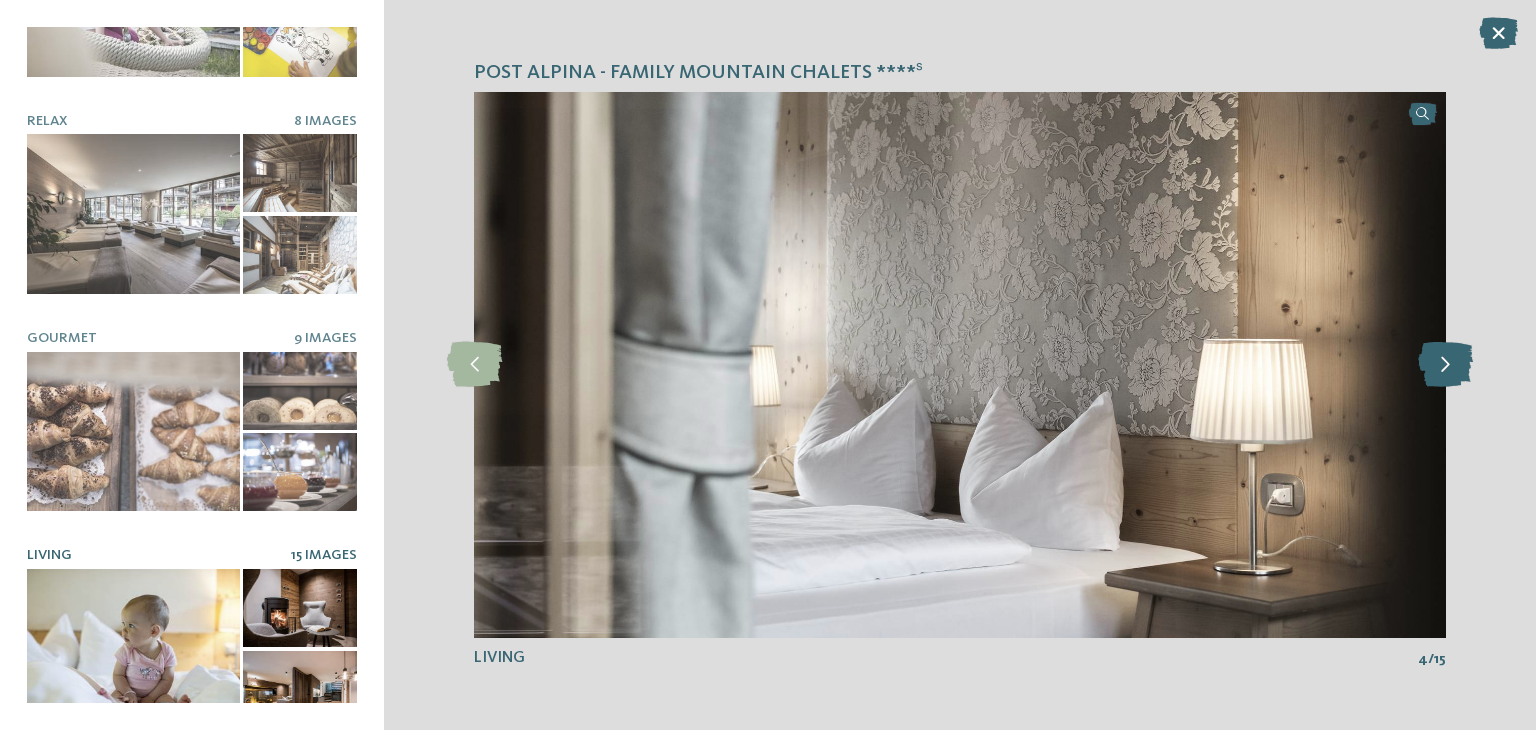 click at bounding box center [1445, 364] 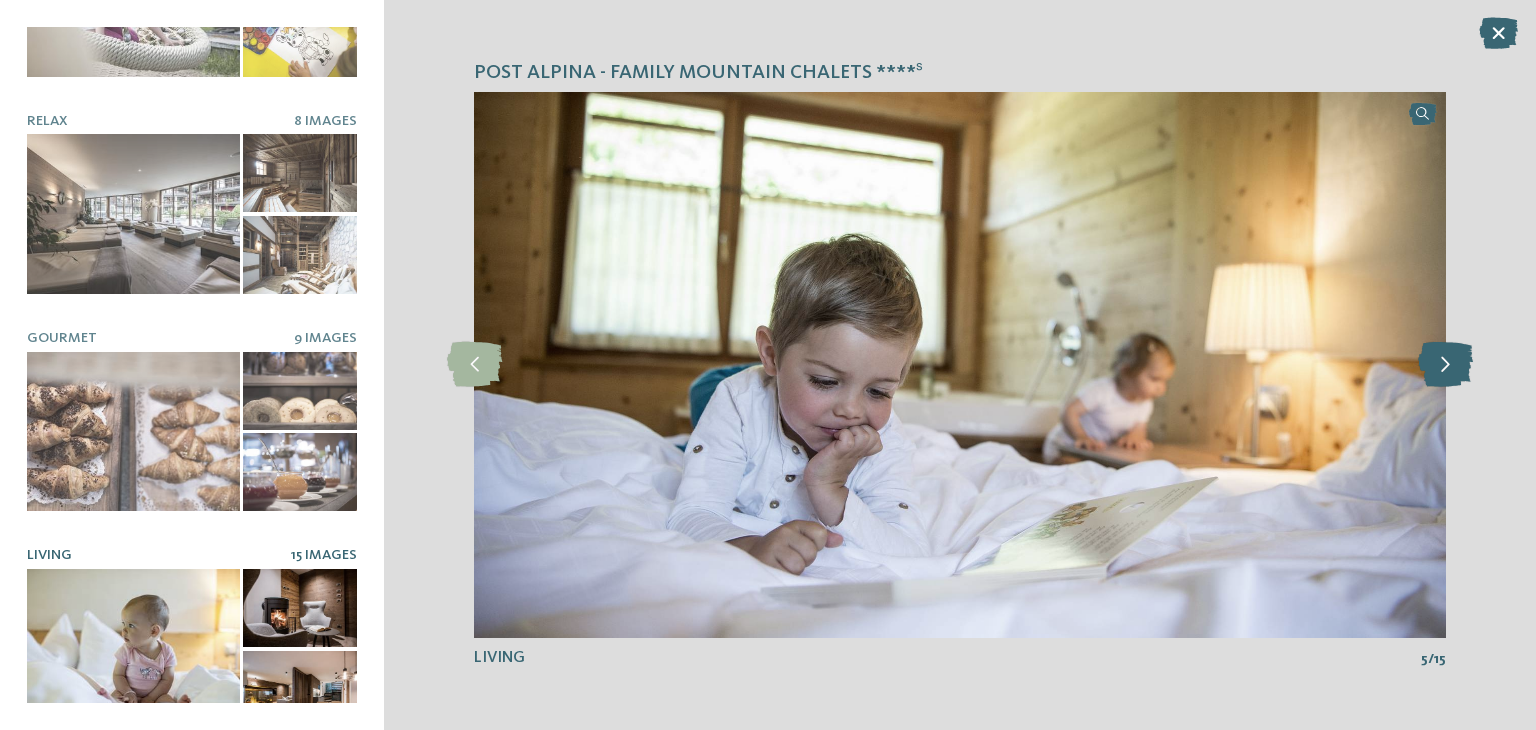 click at bounding box center [1445, 364] 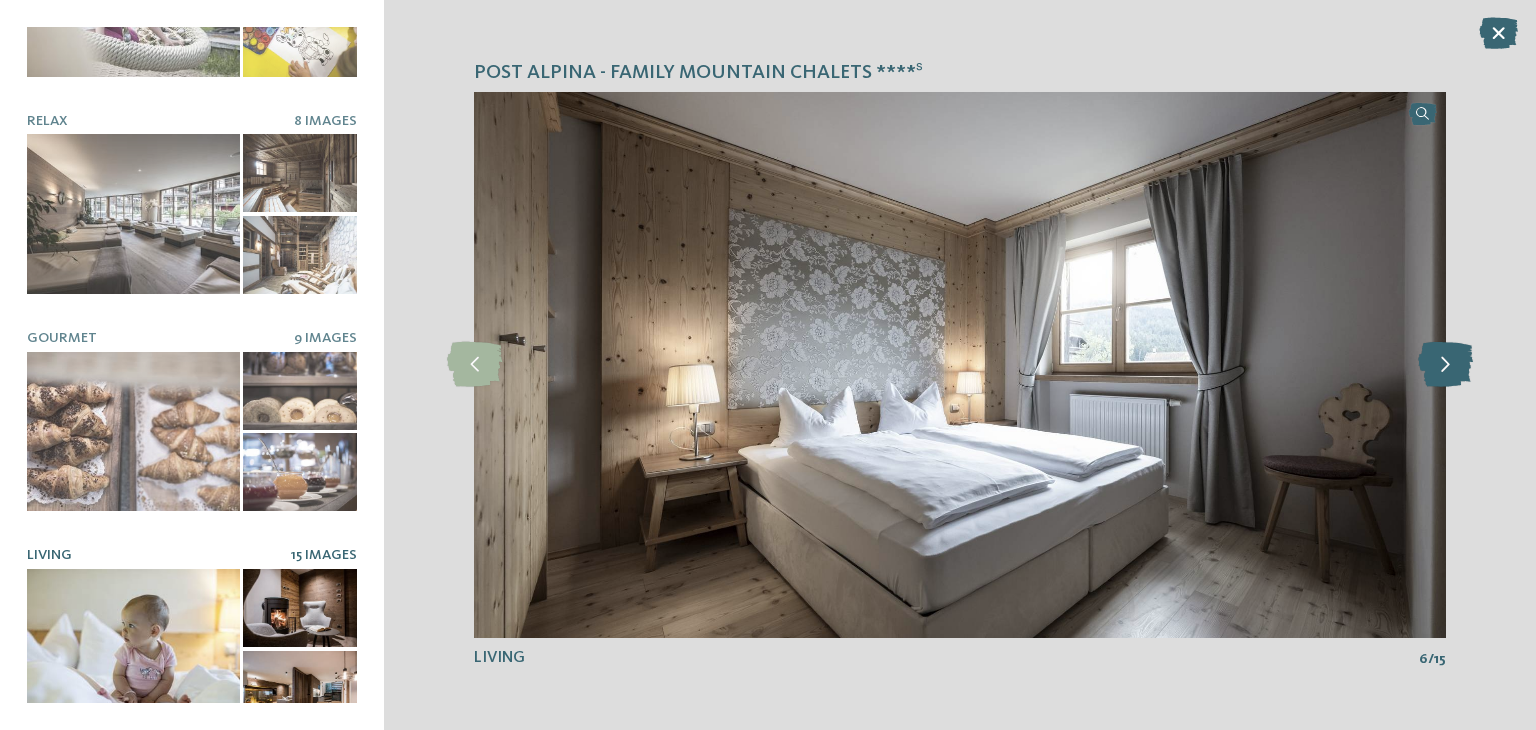 click at bounding box center (1445, 364) 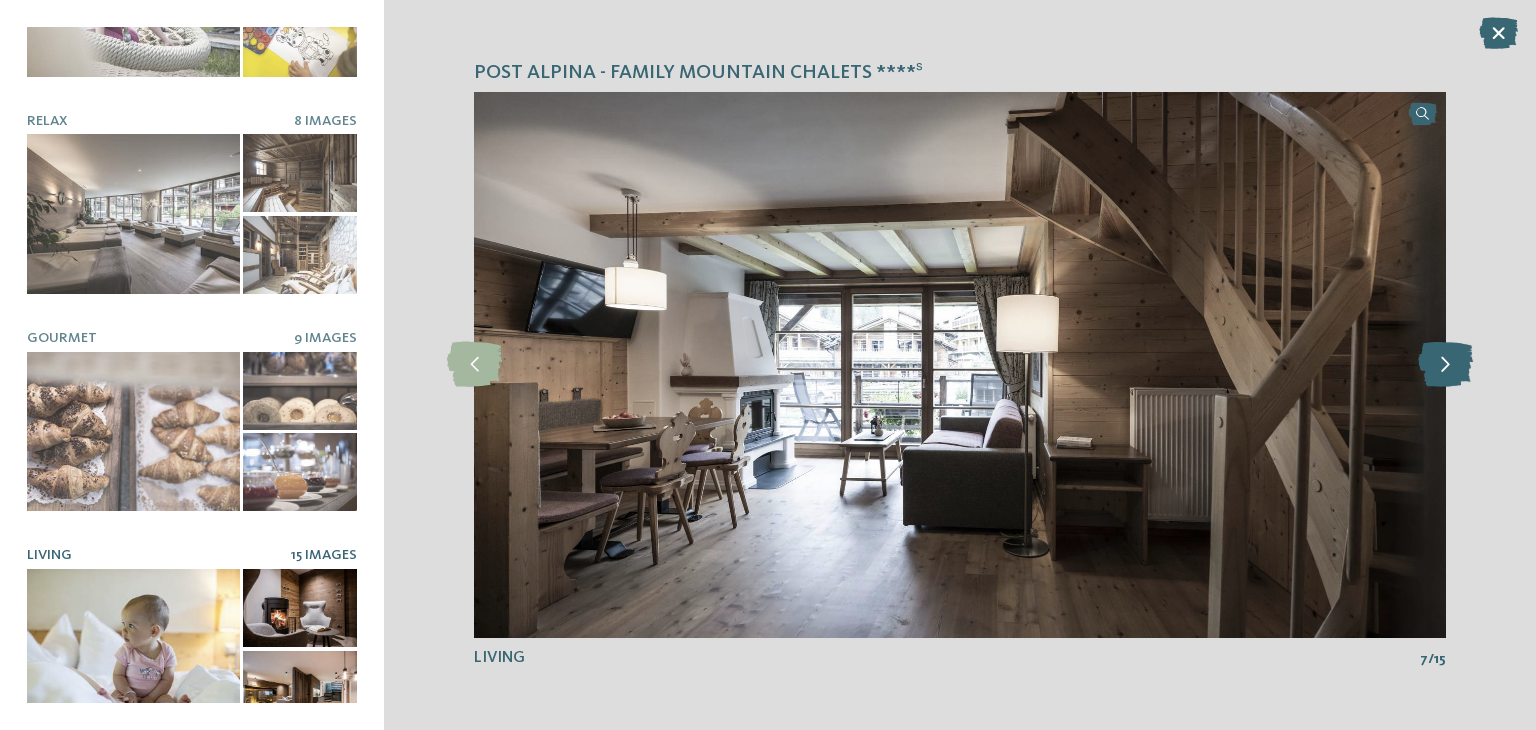click at bounding box center (1445, 364) 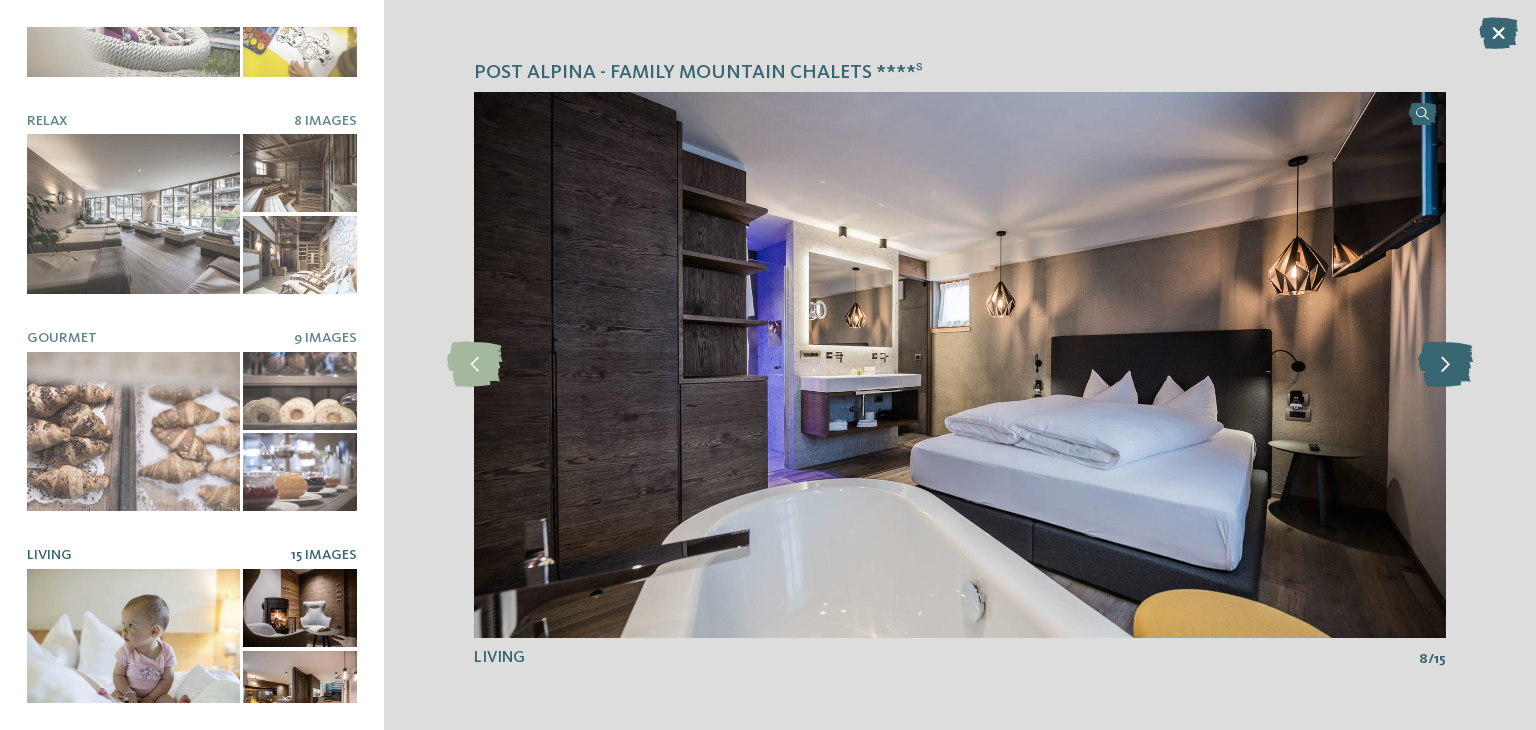 click at bounding box center (1445, 364) 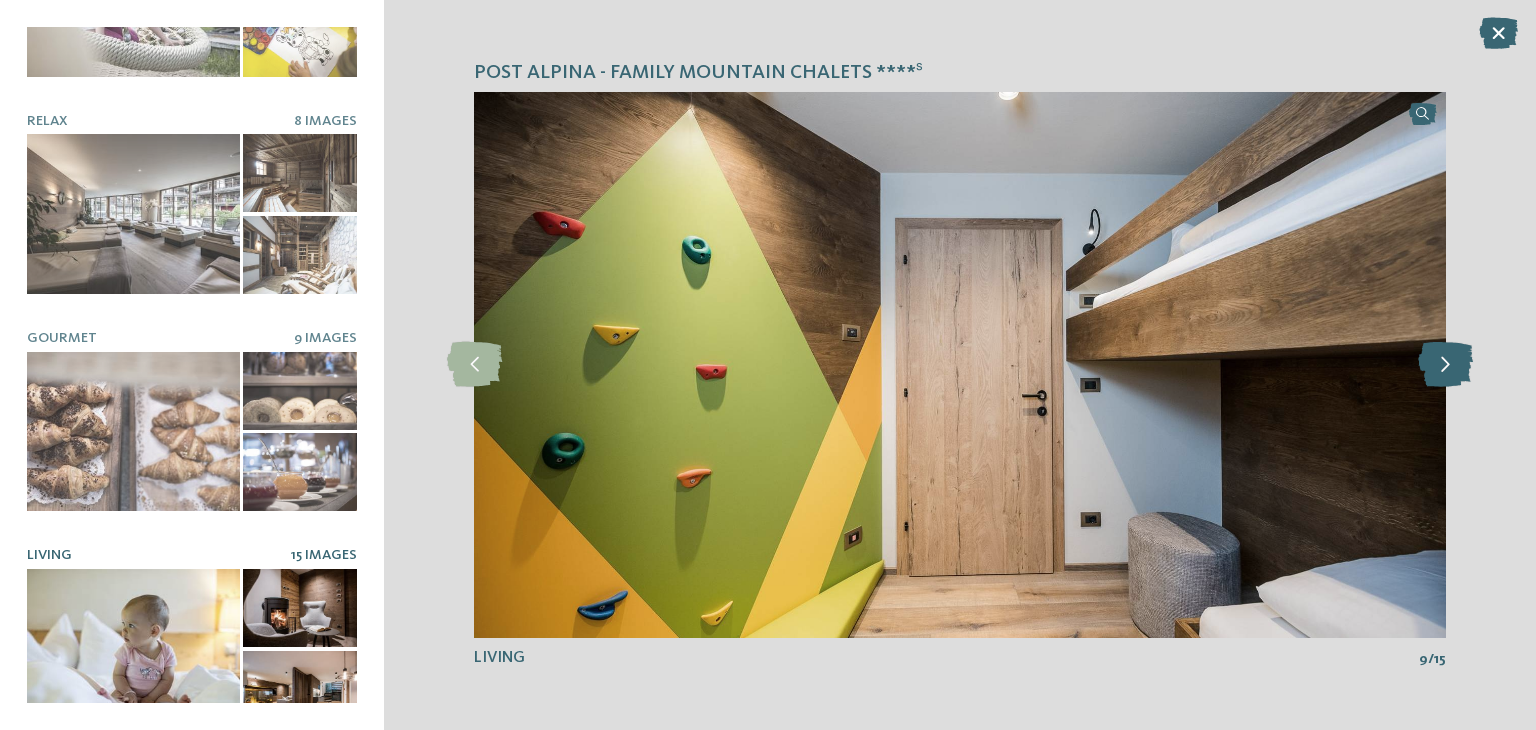 click at bounding box center (1445, 364) 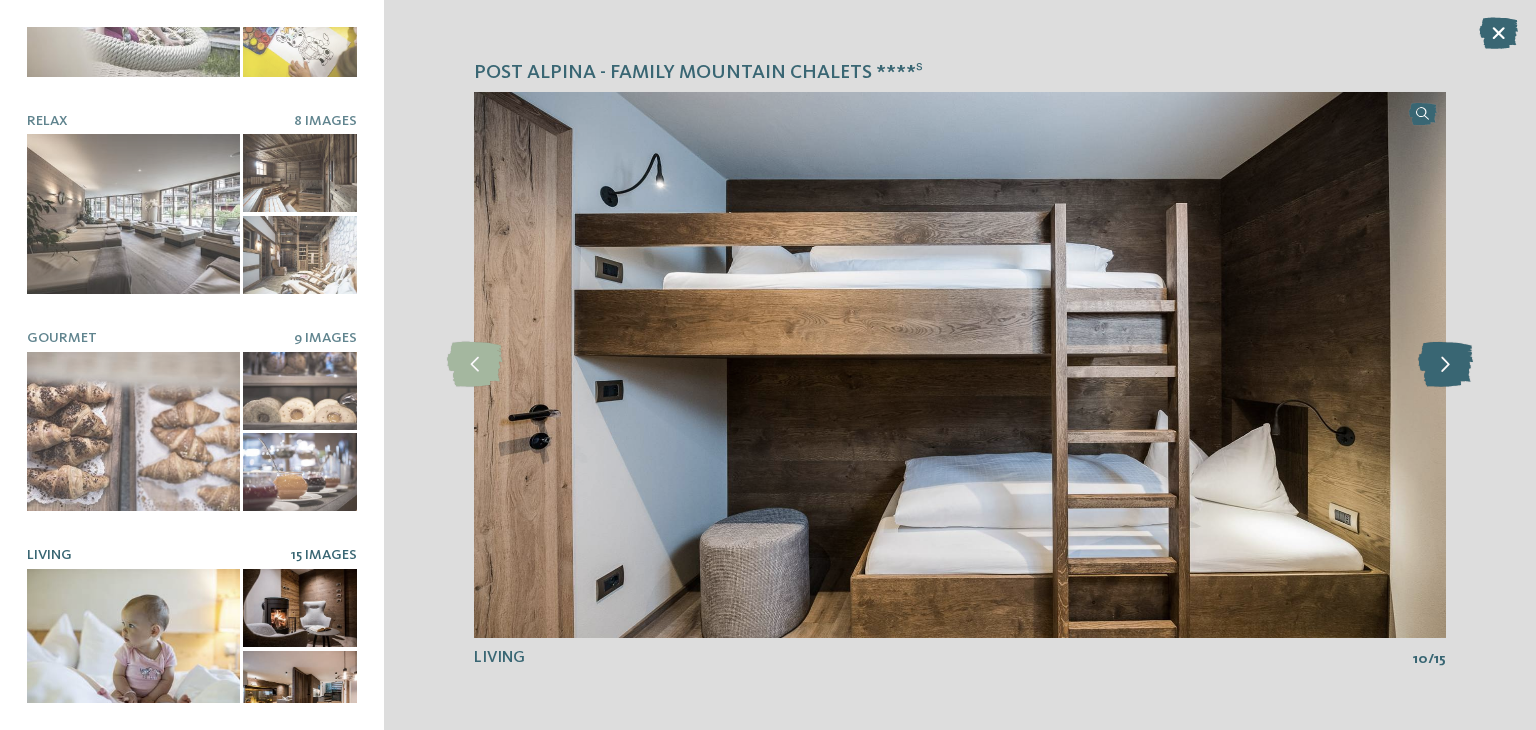 click at bounding box center [1445, 364] 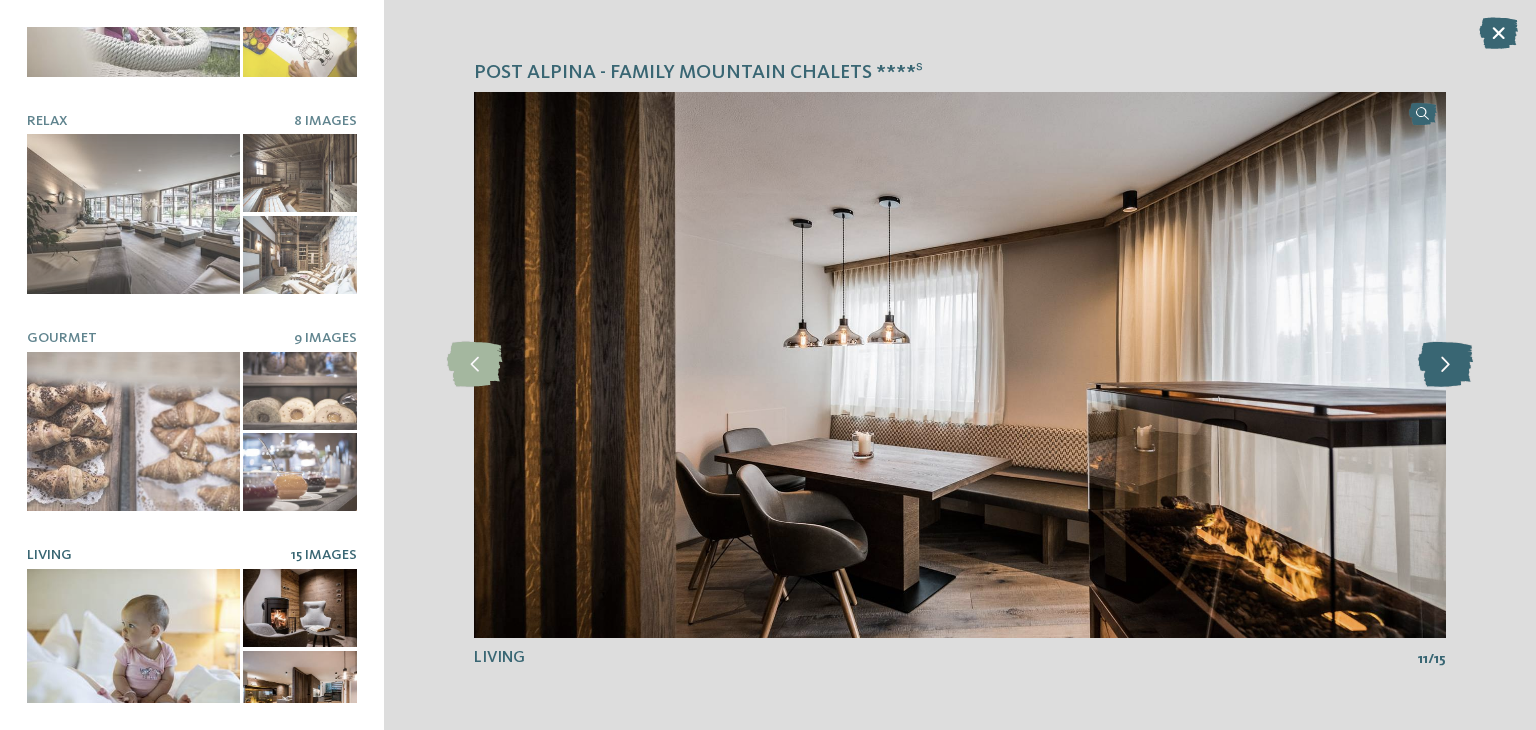 click at bounding box center (1445, 364) 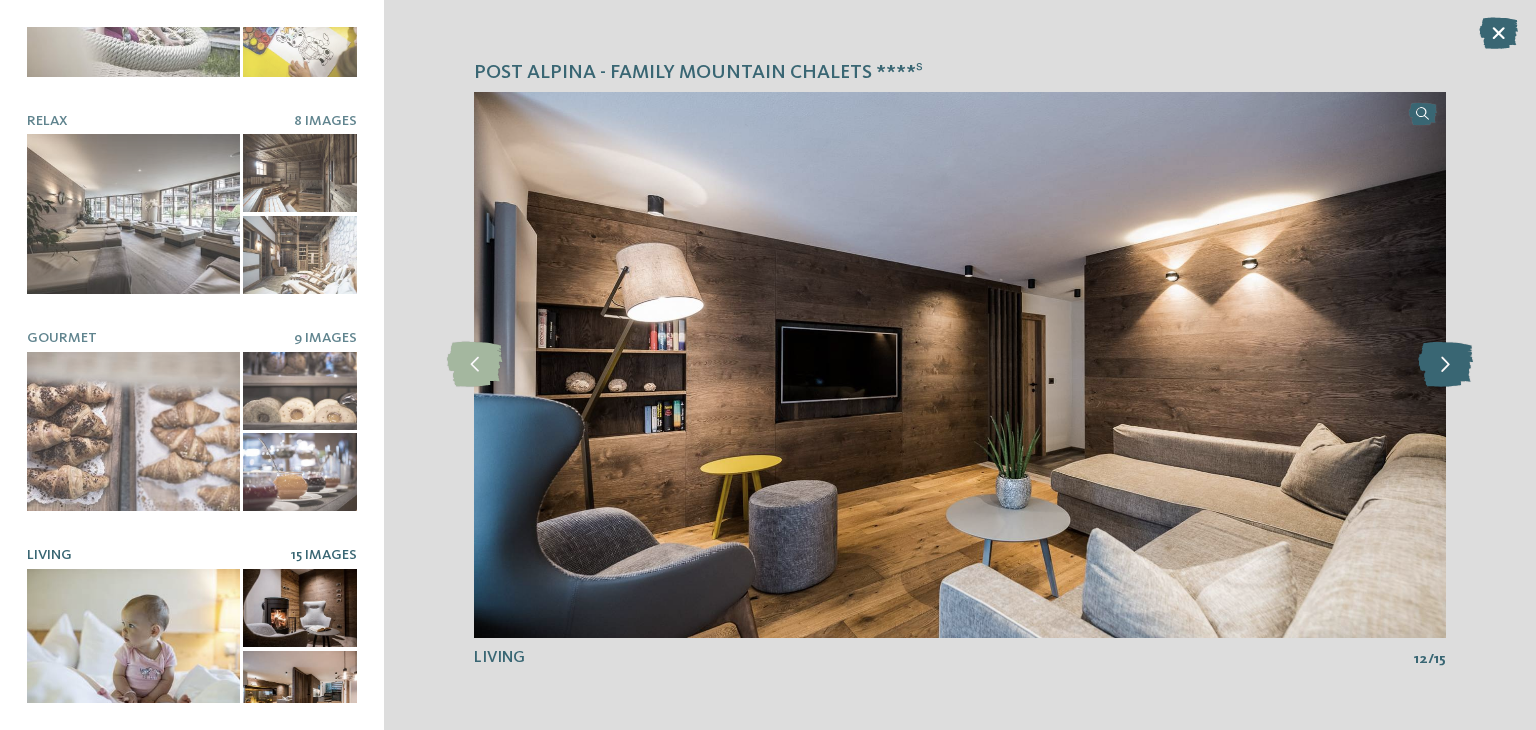 click at bounding box center [1445, 364] 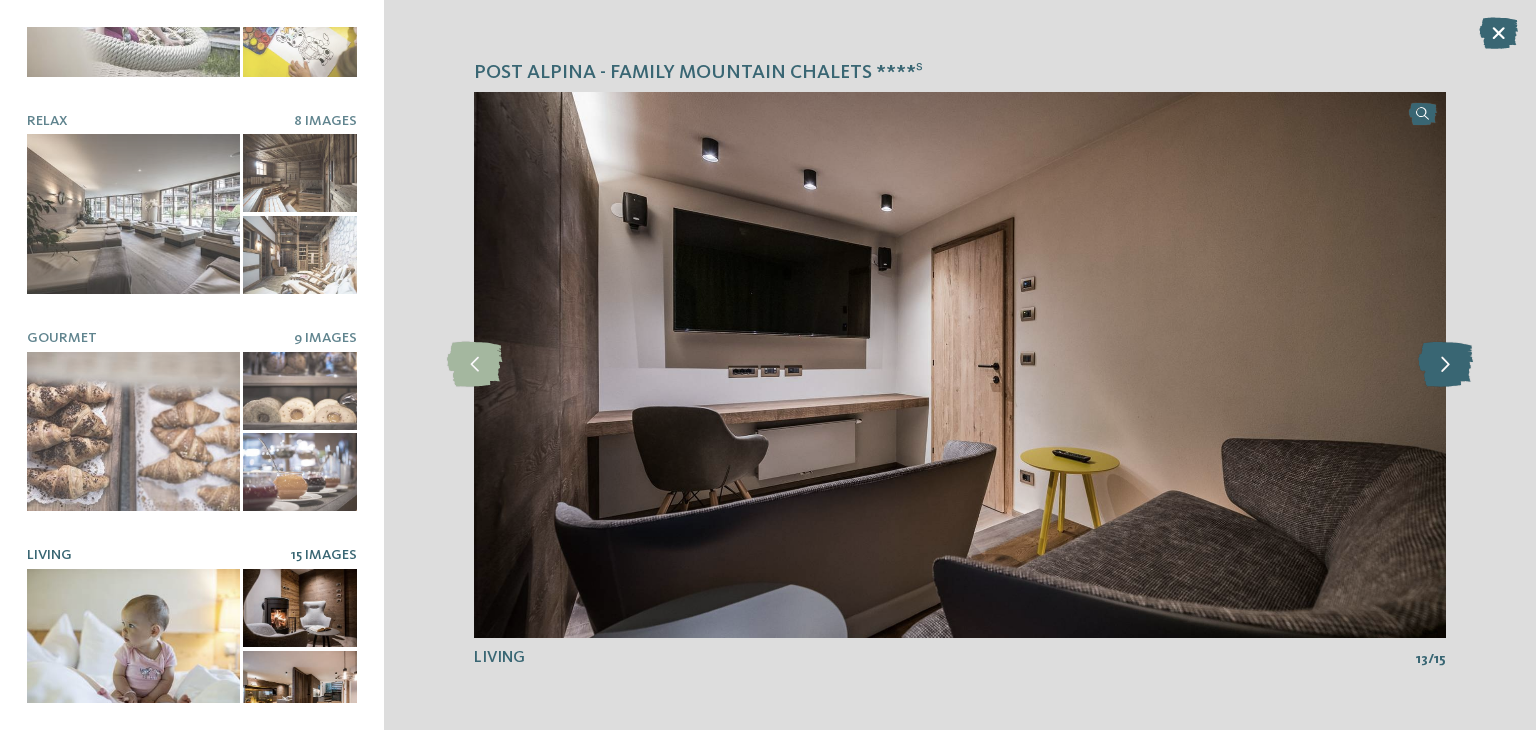 click at bounding box center [1445, 364] 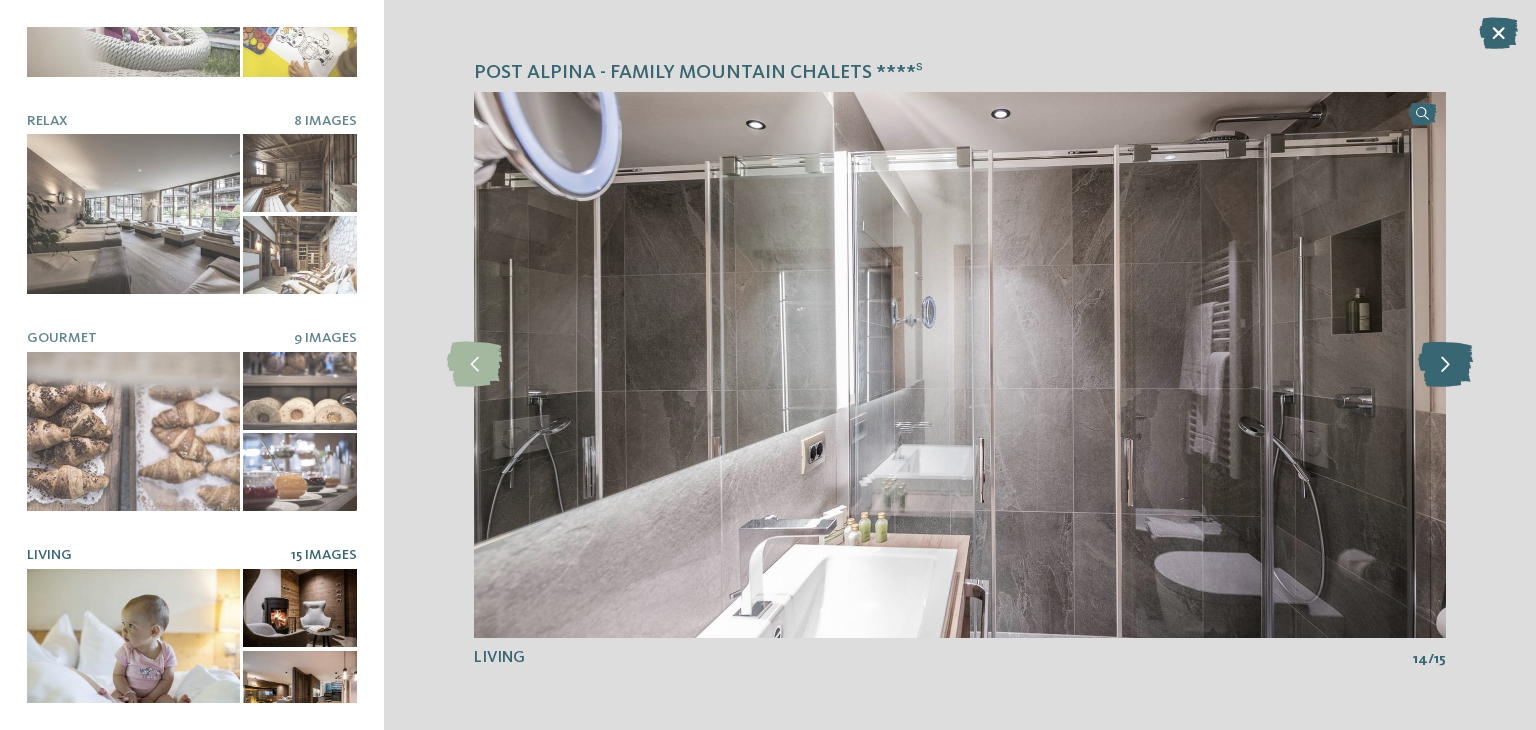click at bounding box center [1445, 364] 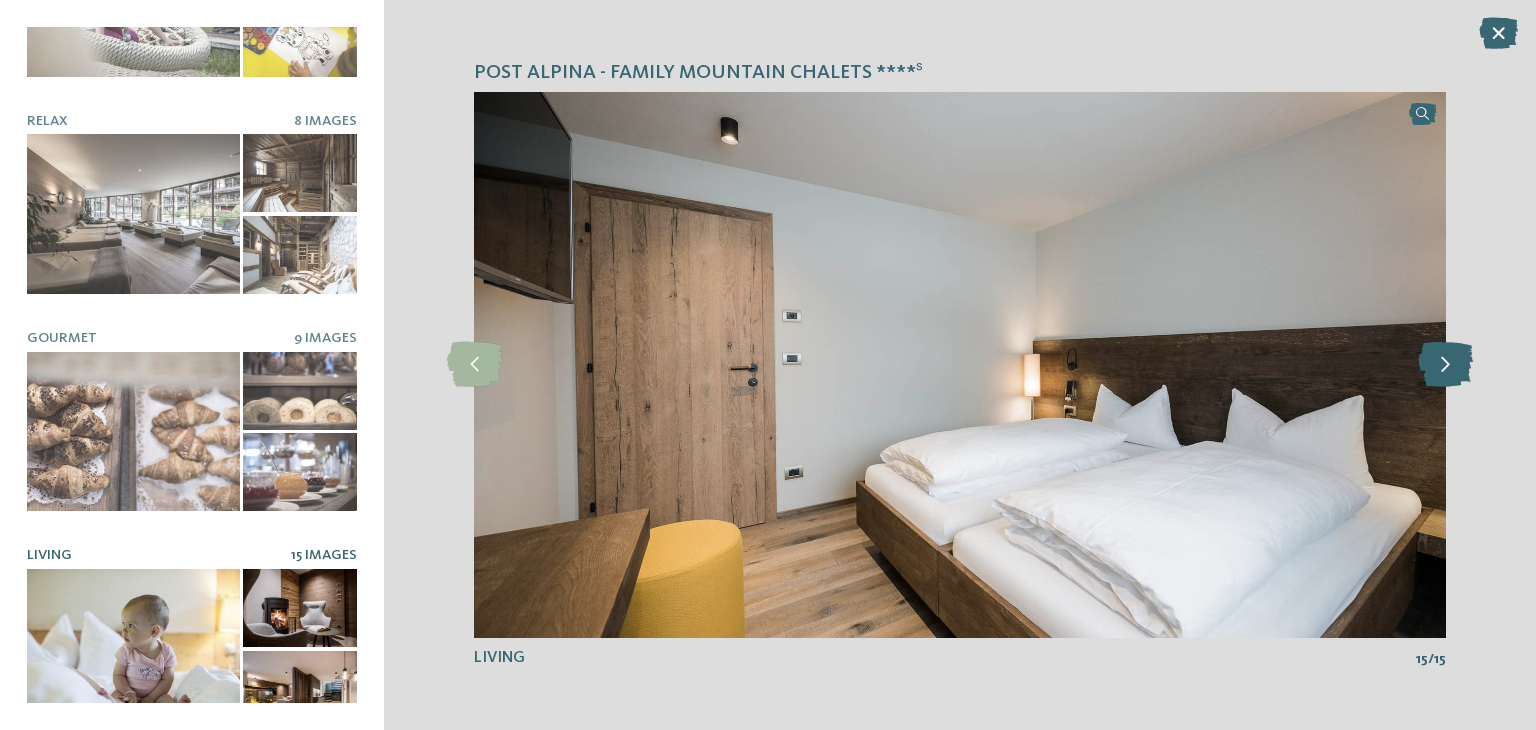click at bounding box center (1445, 364) 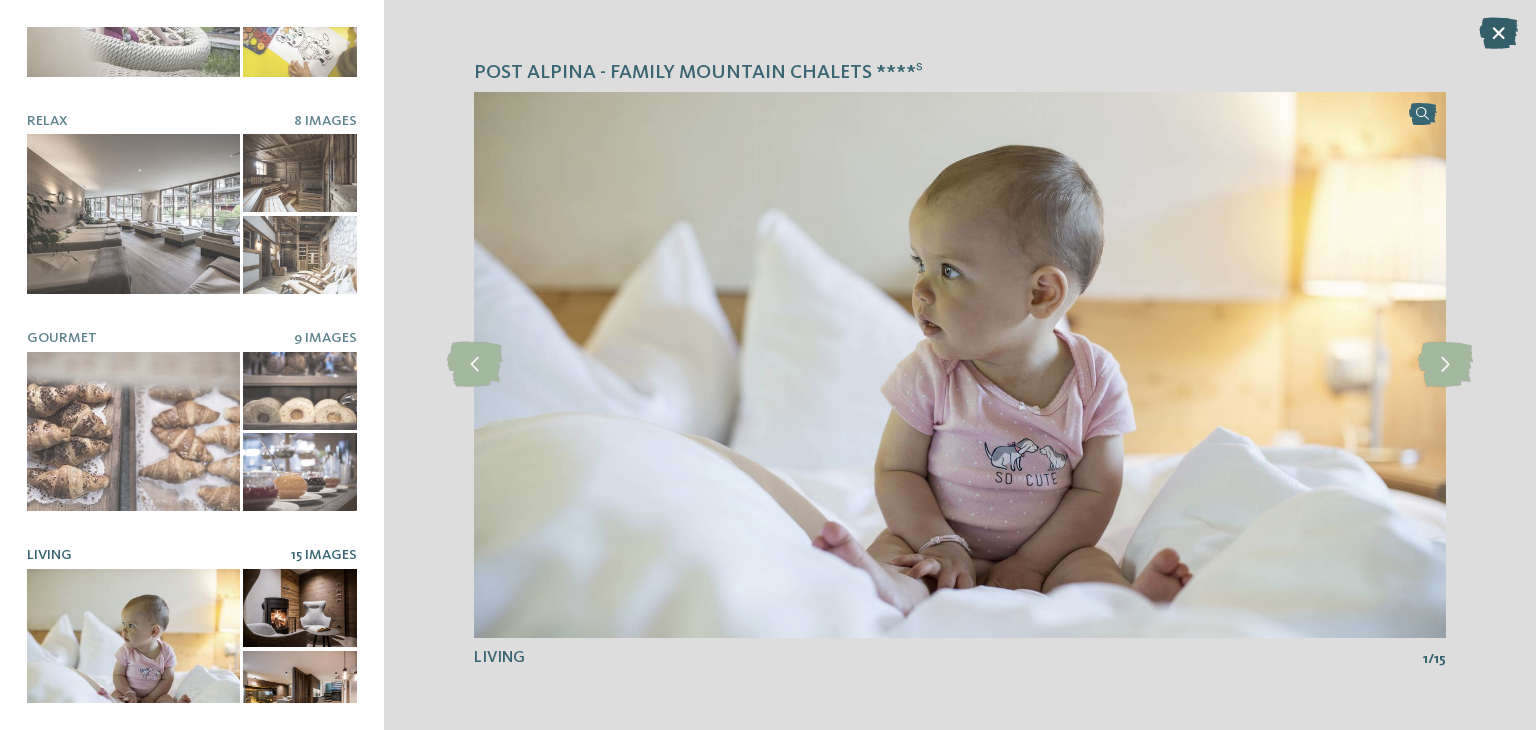 click at bounding box center (1498, 33) 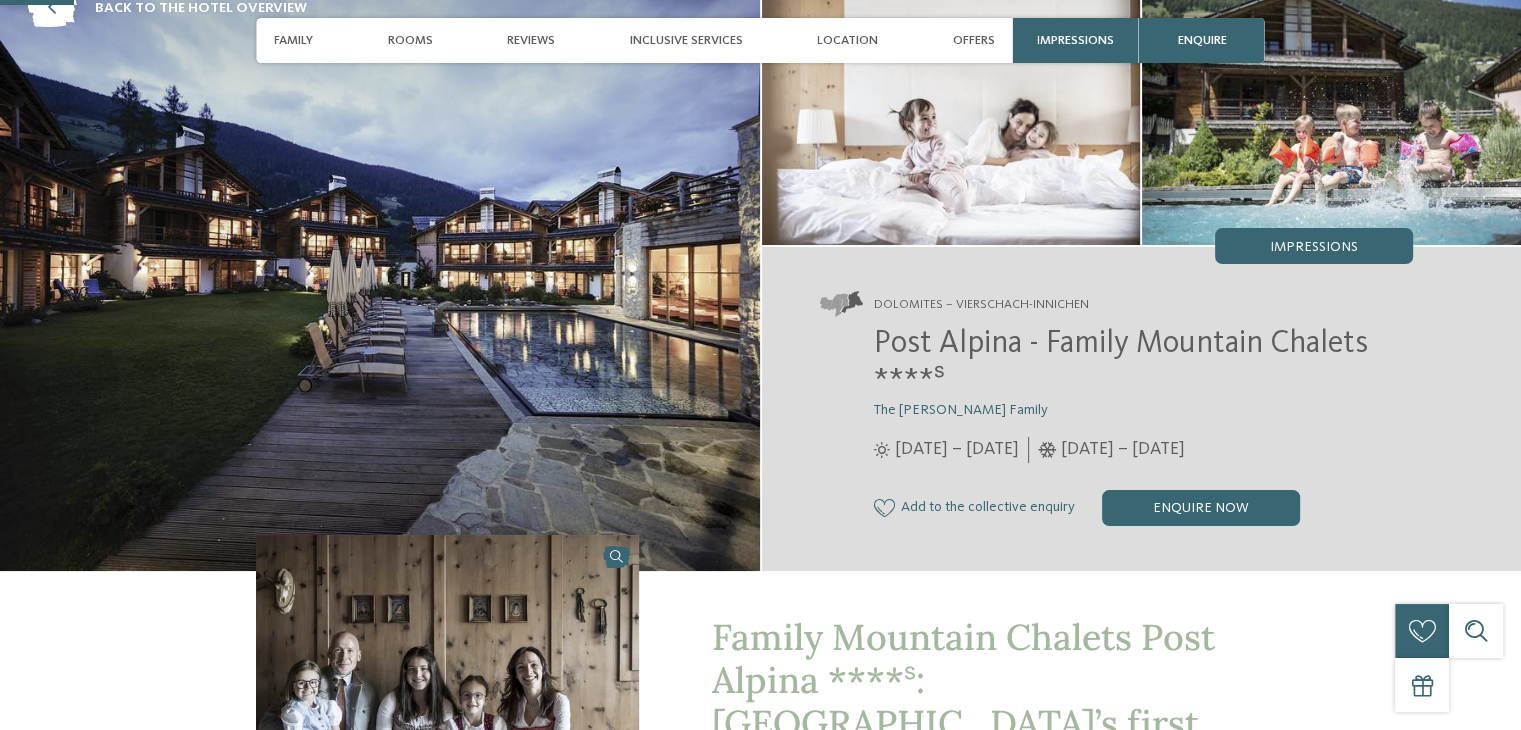 scroll, scrollTop: 400, scrollLeft: 0, axis: vertical 